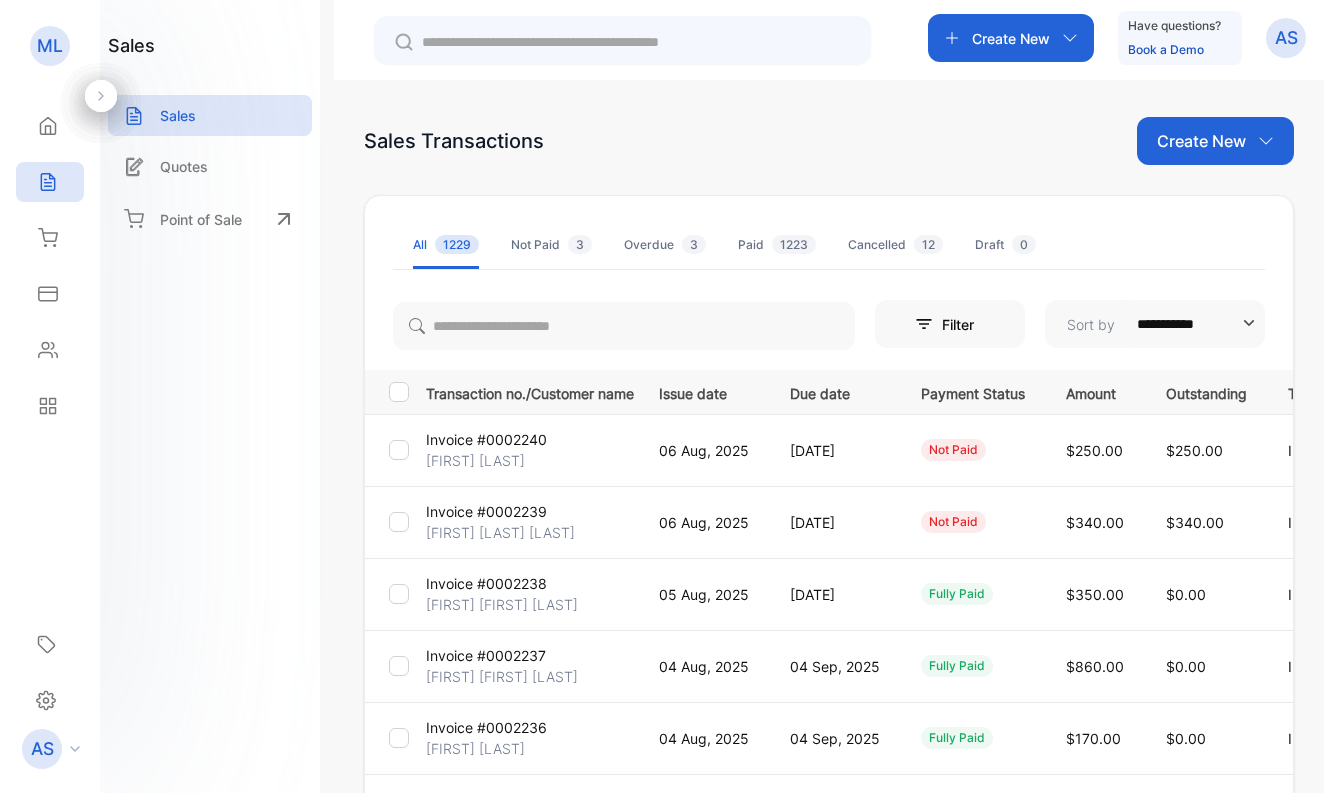 scroll, scrollTop: 0, scrollLeft: 0, axis: both 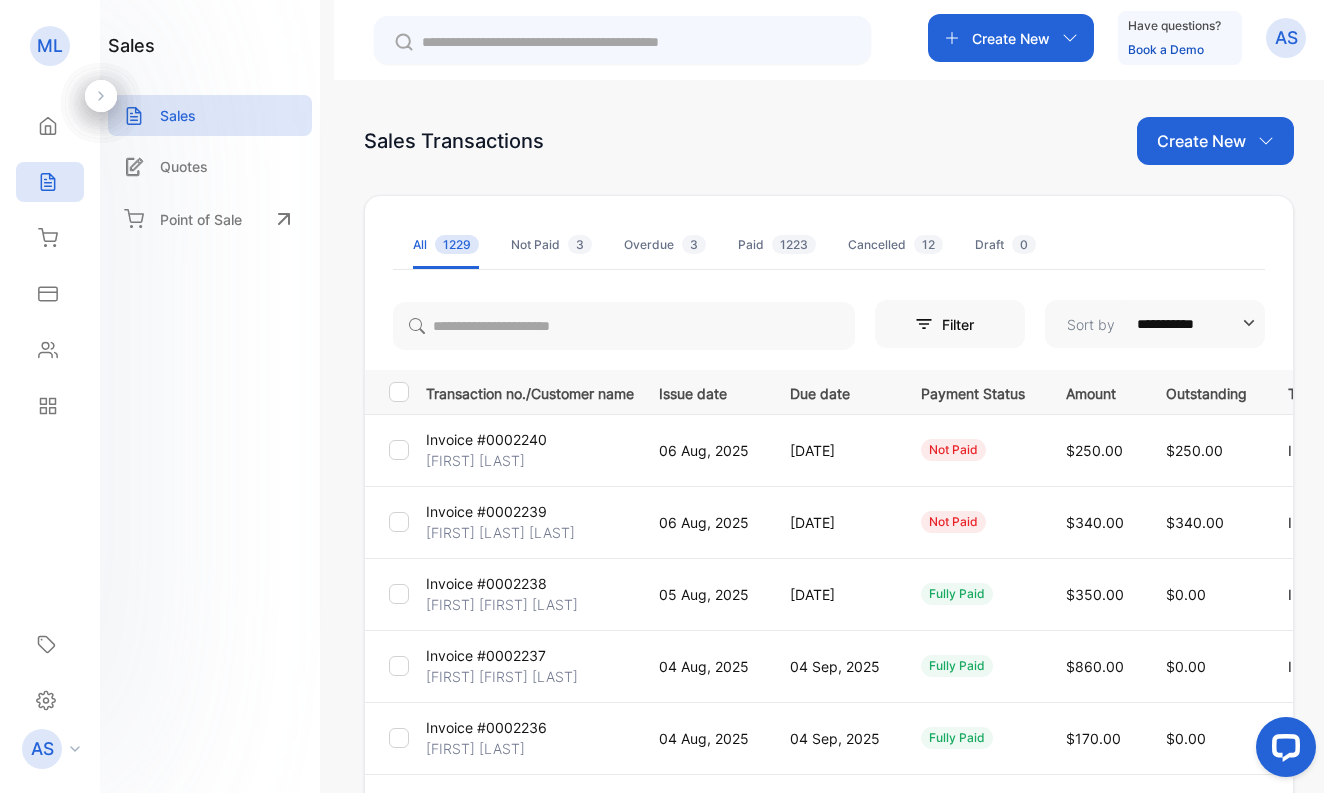 click on "Create New" at bounding box center (1201, 141) 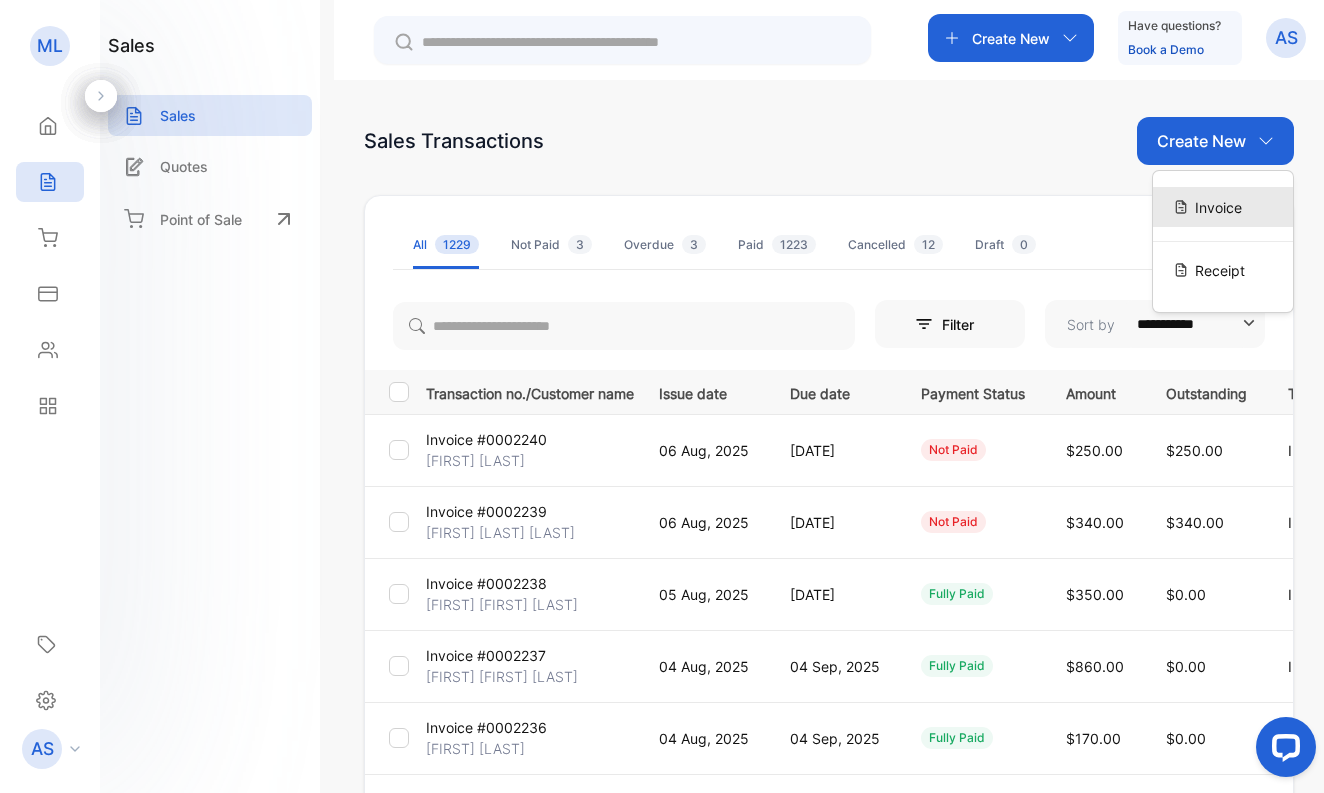 click on "Invoice" at bounding box center (1218, 207) 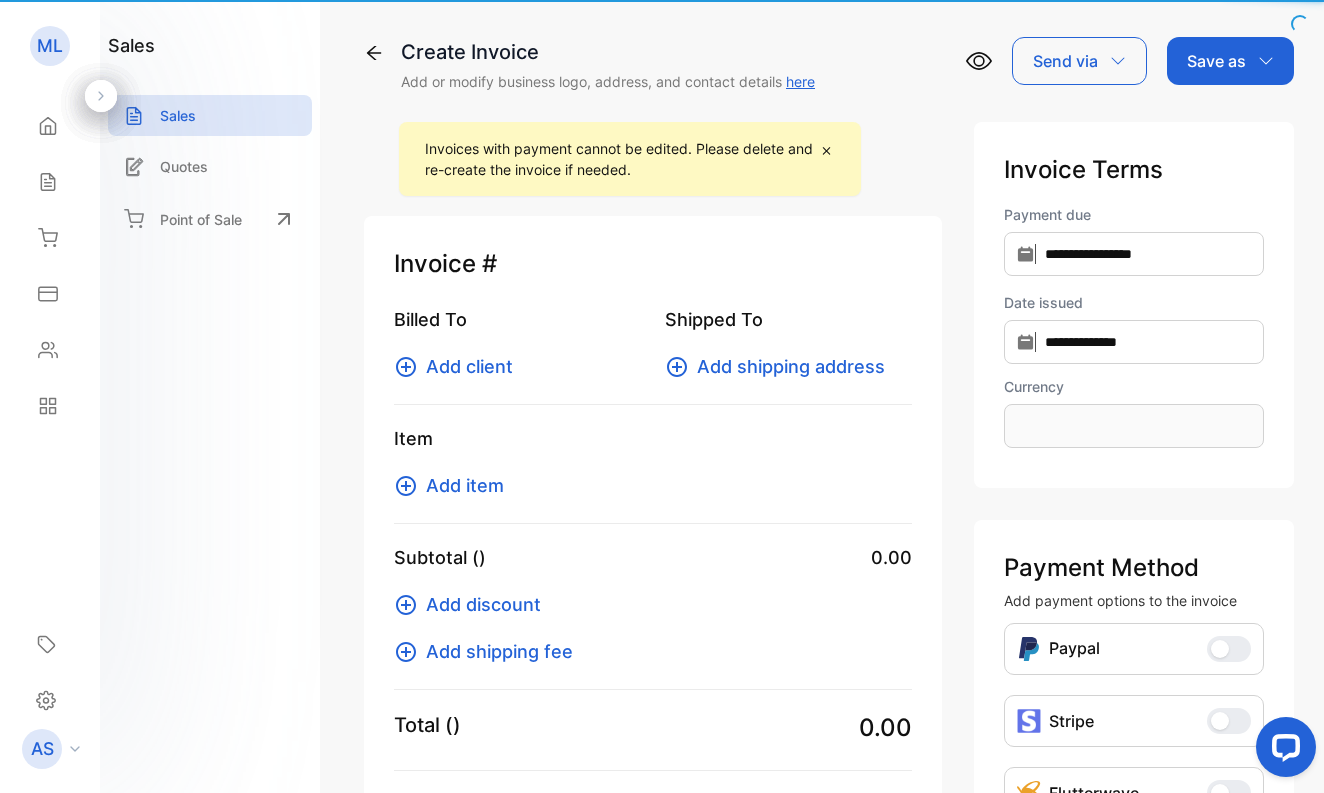 type on "**********" 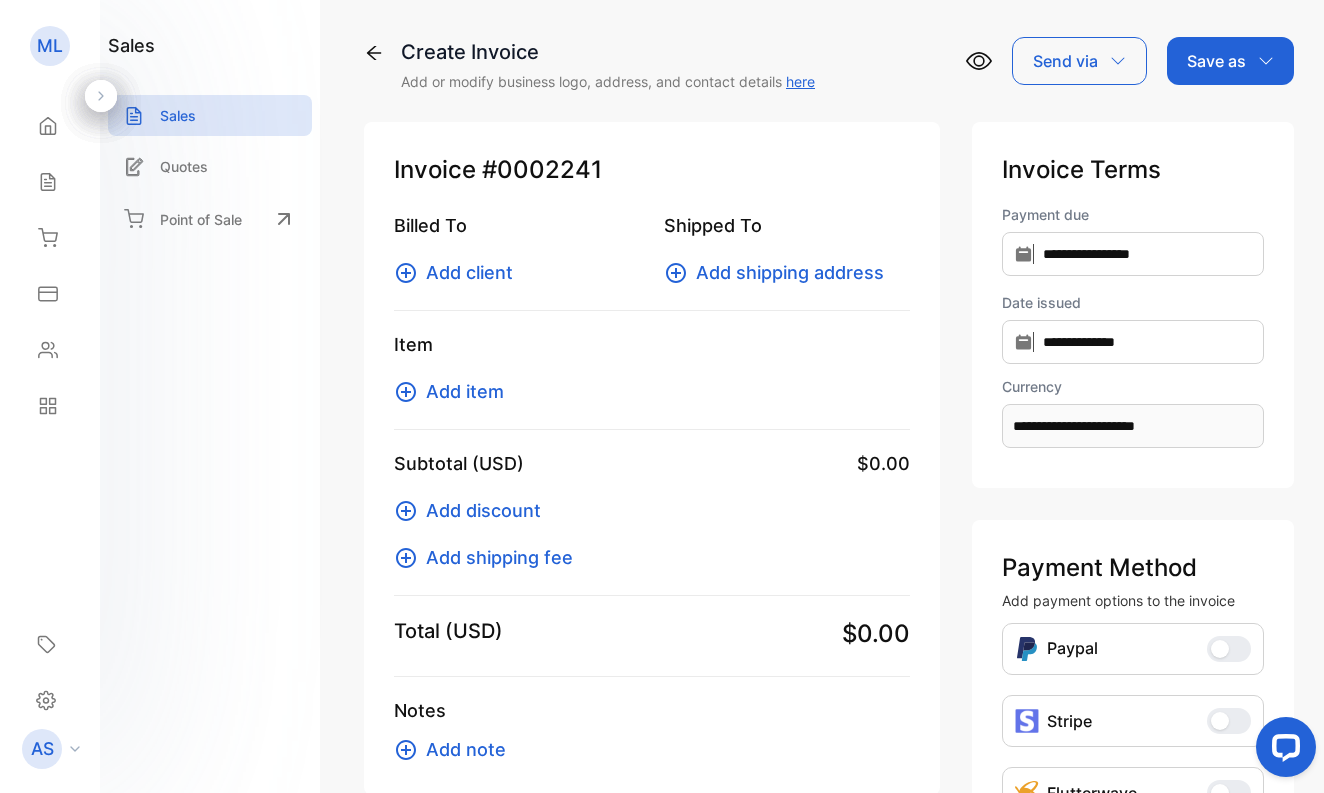 click on "Add client" at bounding box center (469, 272) 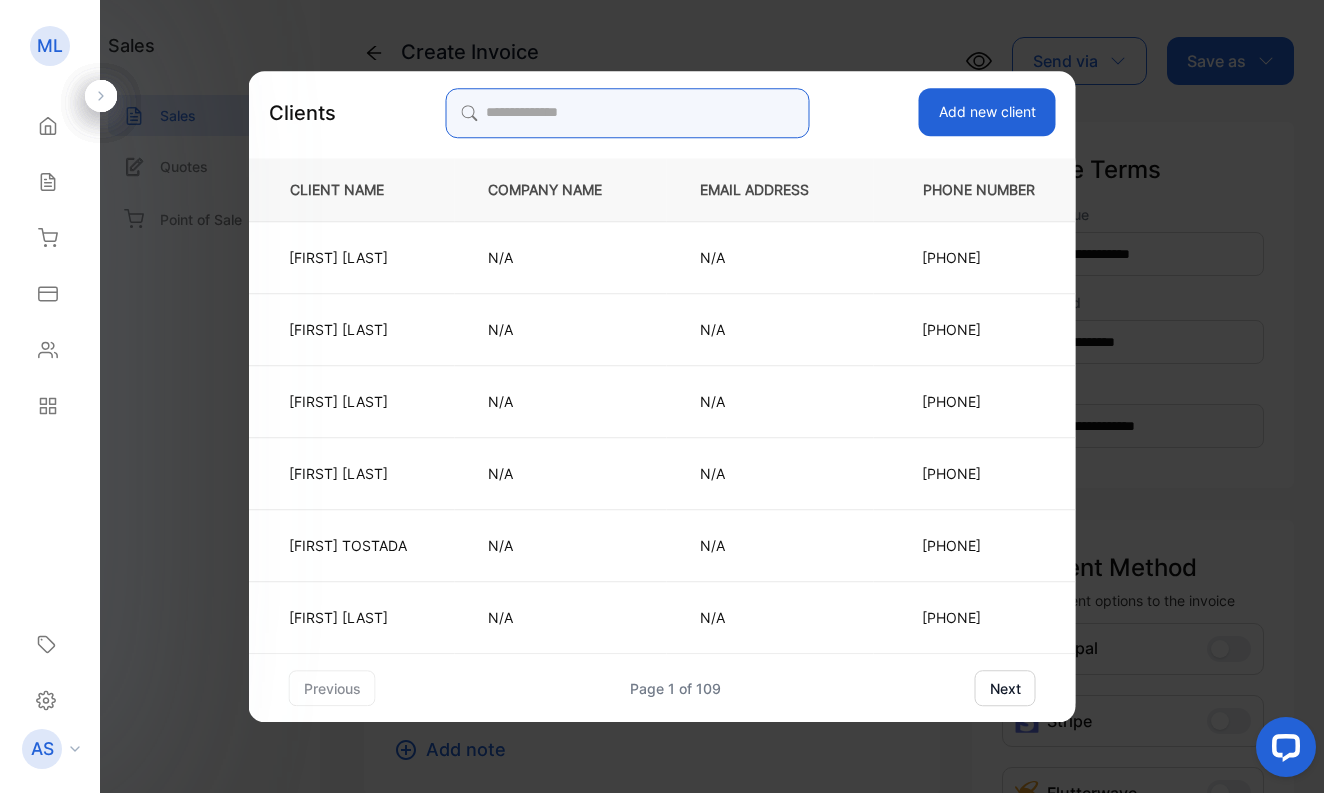 click at bounding box center [627, 113] 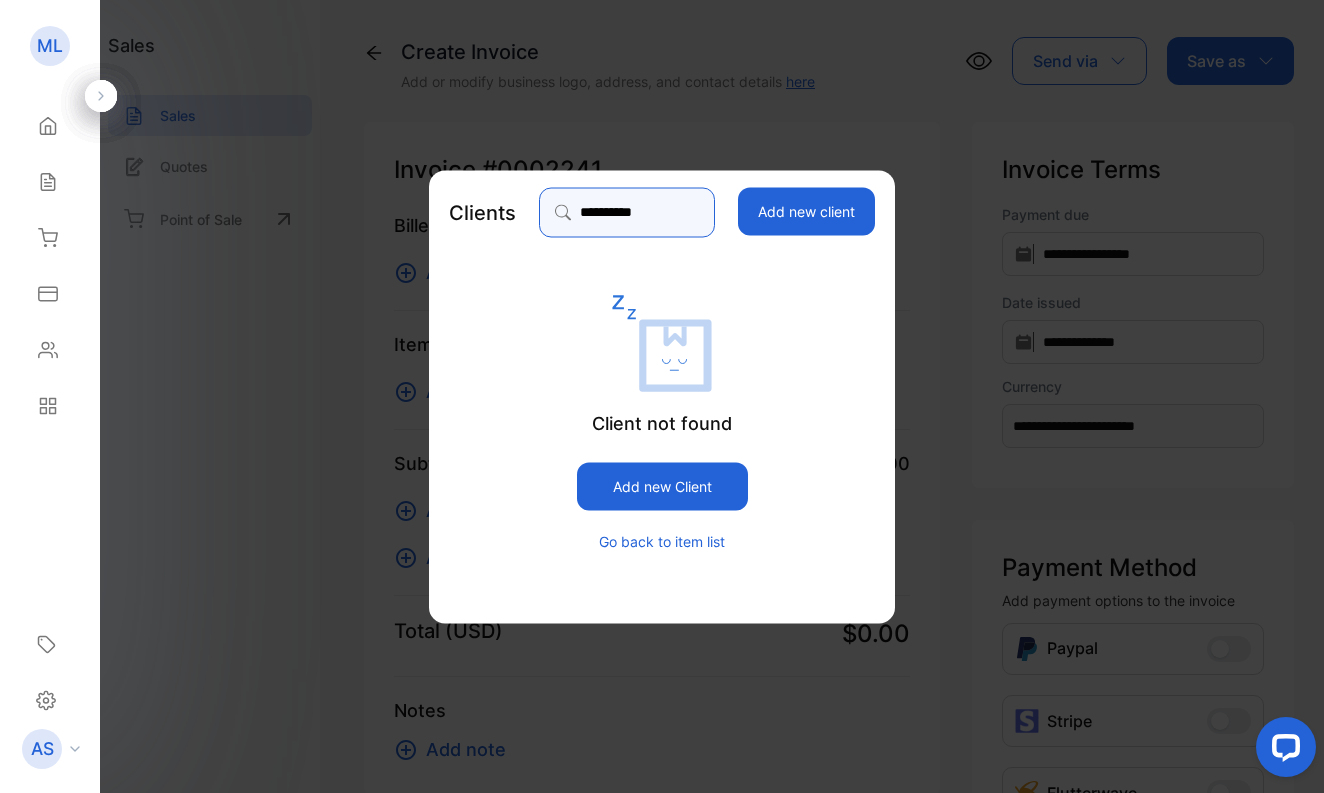 type on "*********" 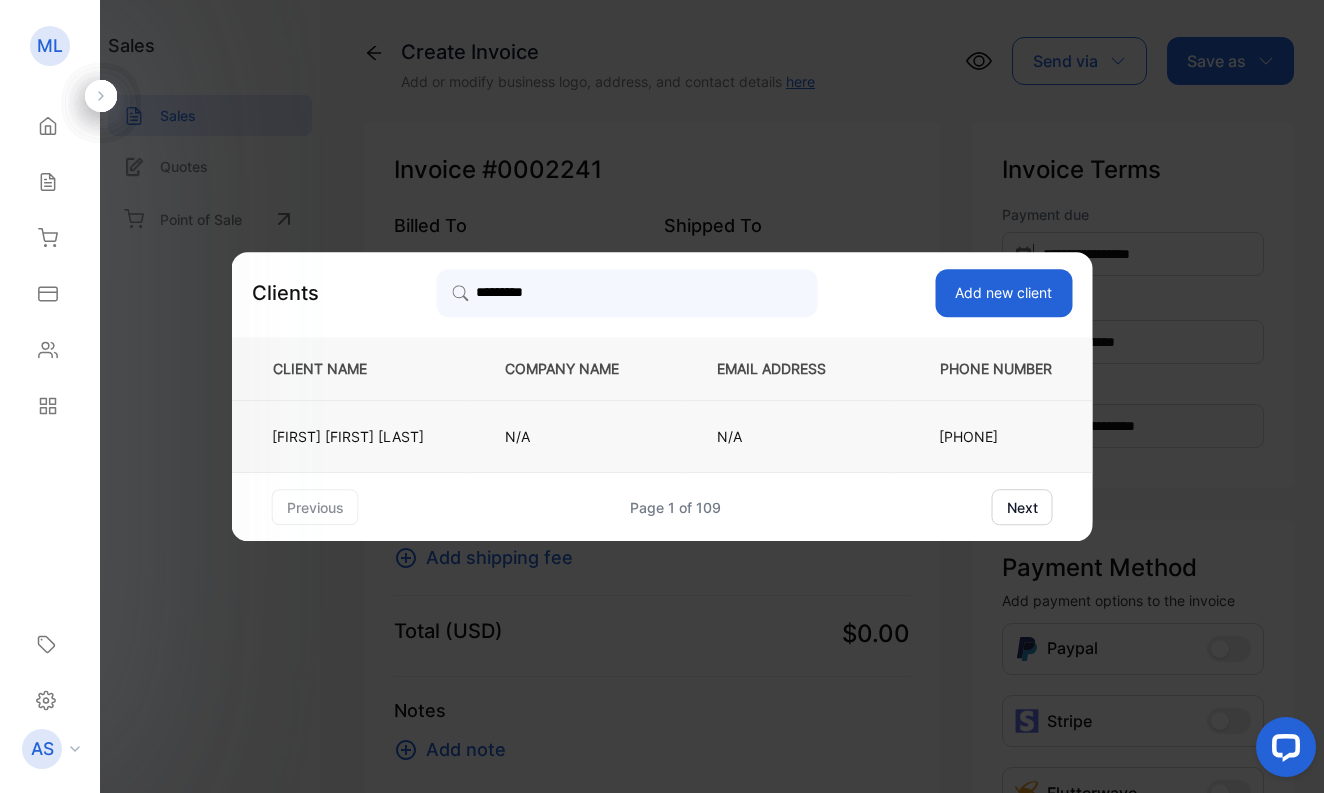 click on "[FIRST] [FIRST] [LAST]" at bounding box center (348, 436) 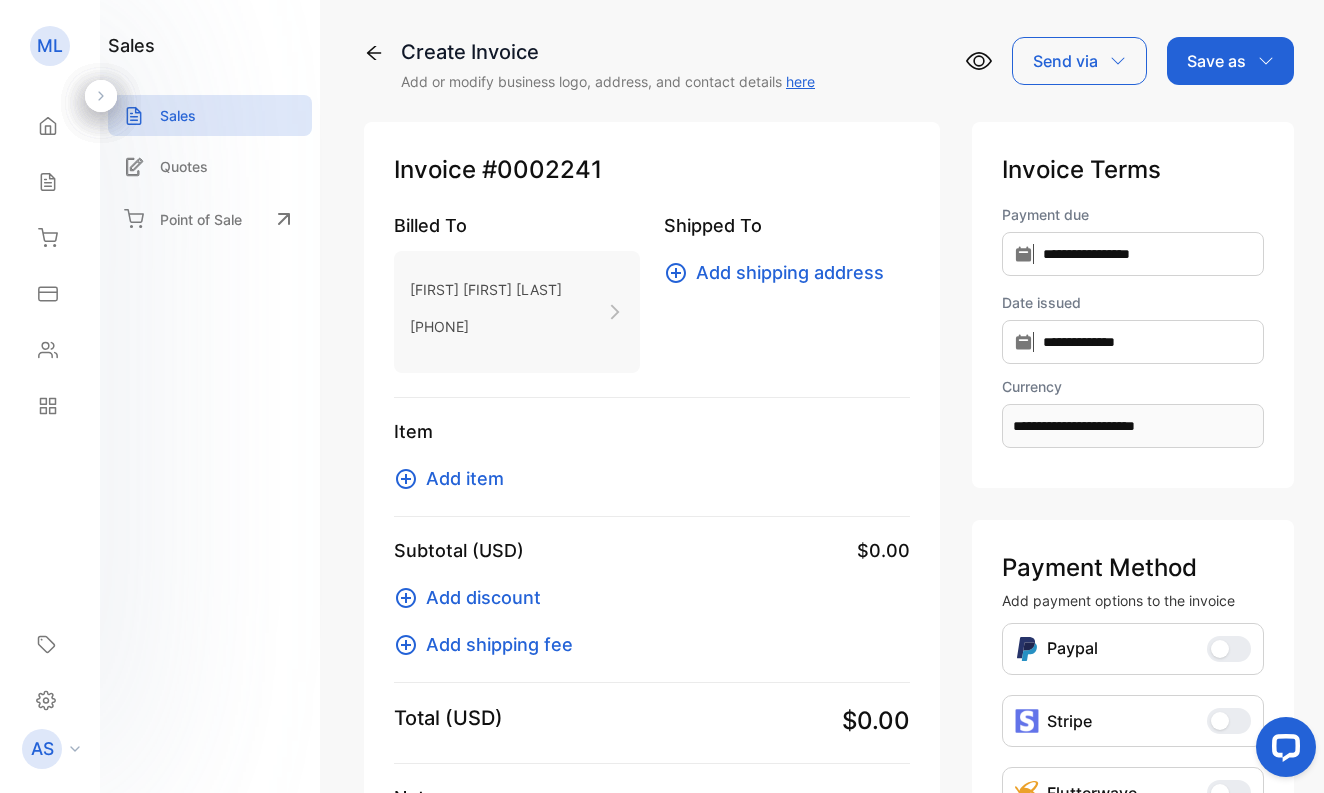 click on "Add item" at bounding box center (465, 478) 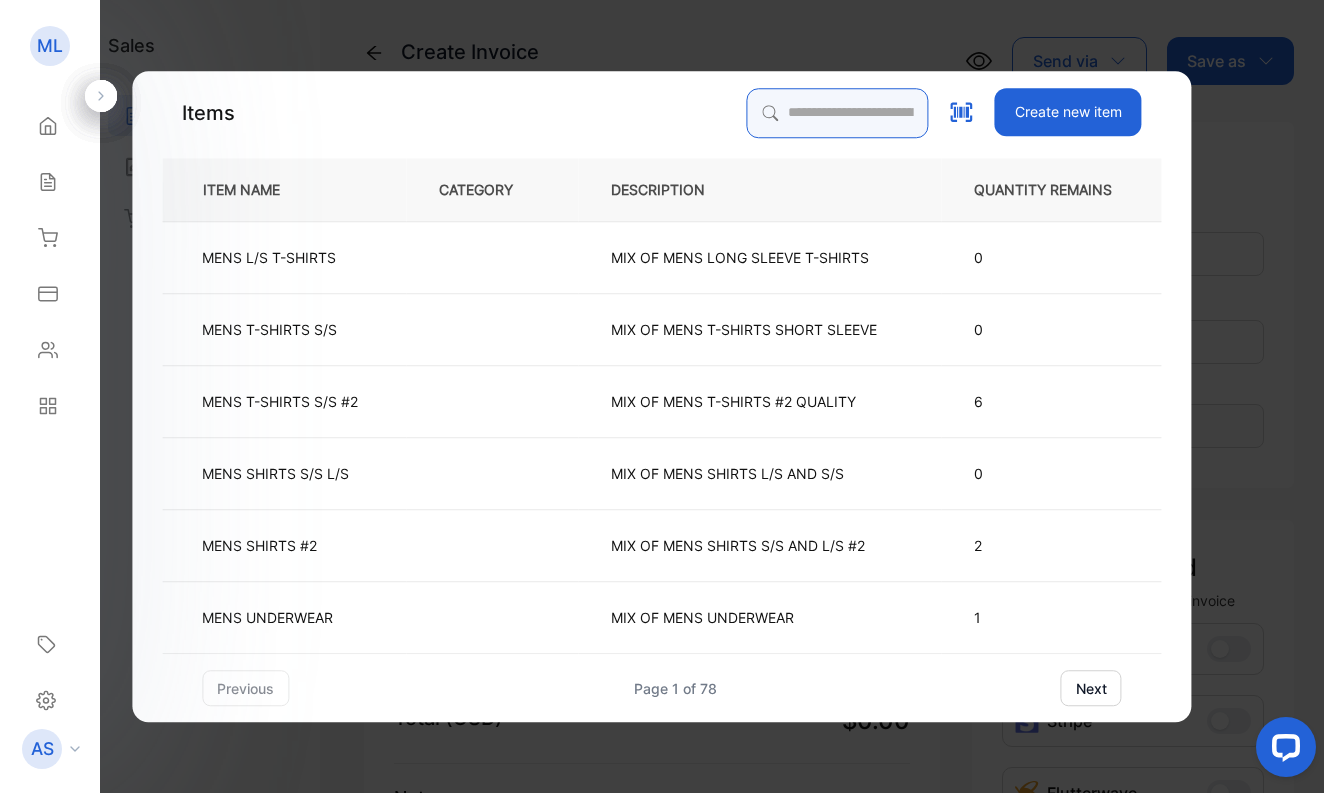 click at bounding box center [838, 113] 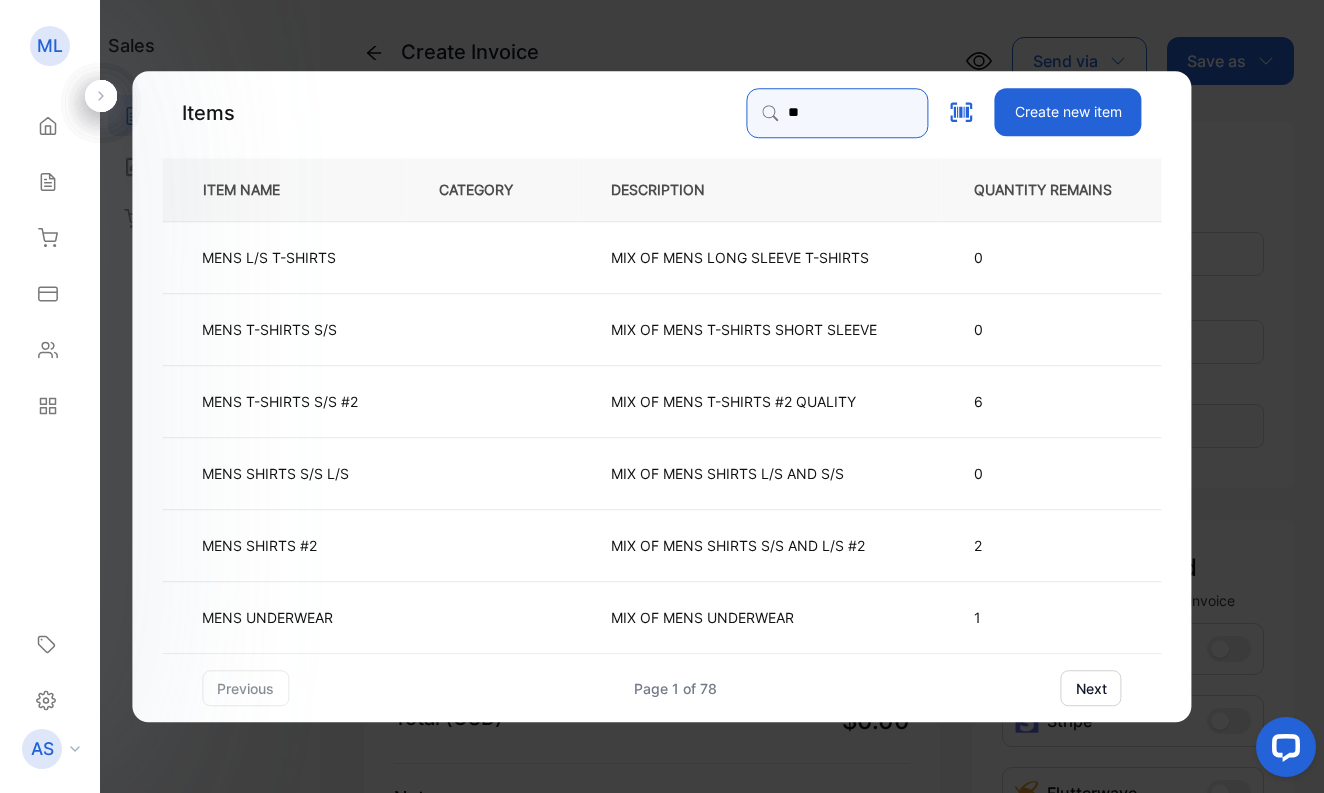 type on "*" 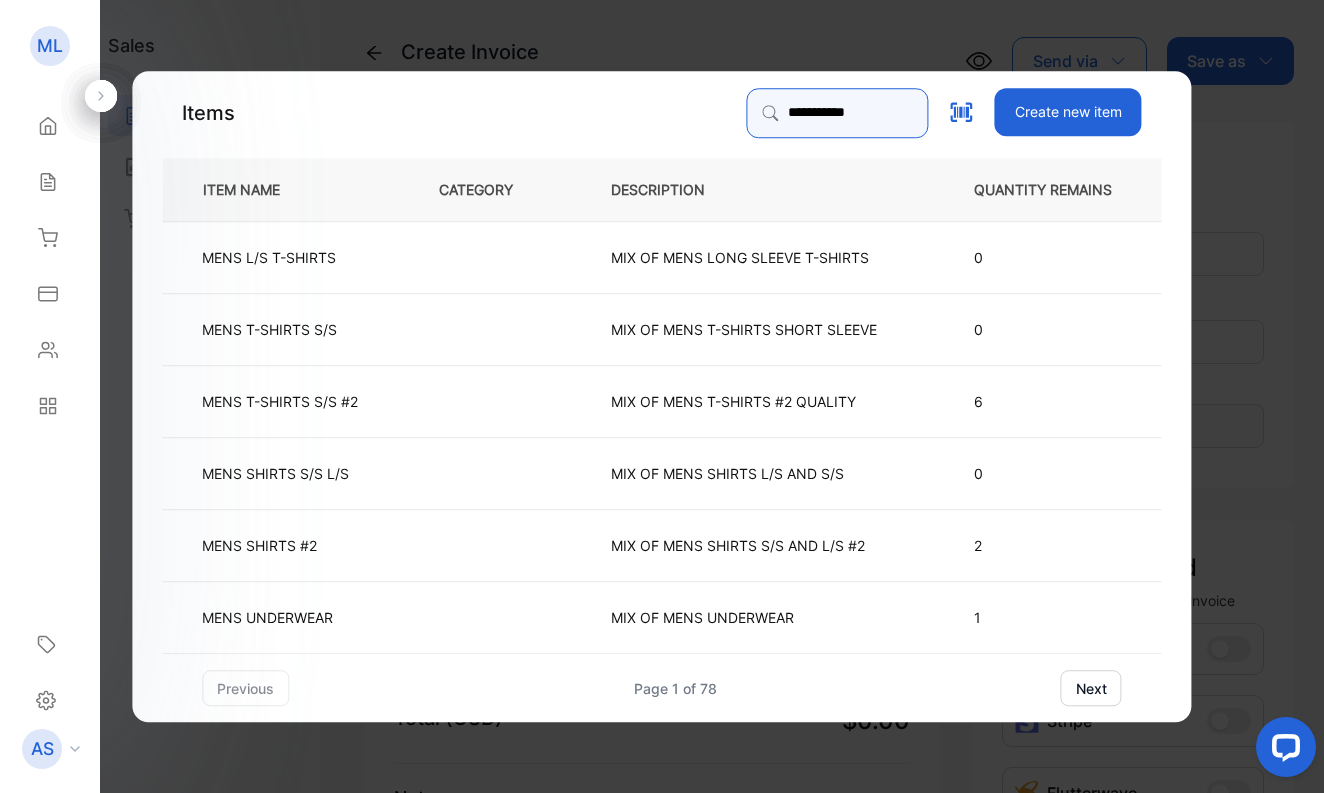 type on "**********" 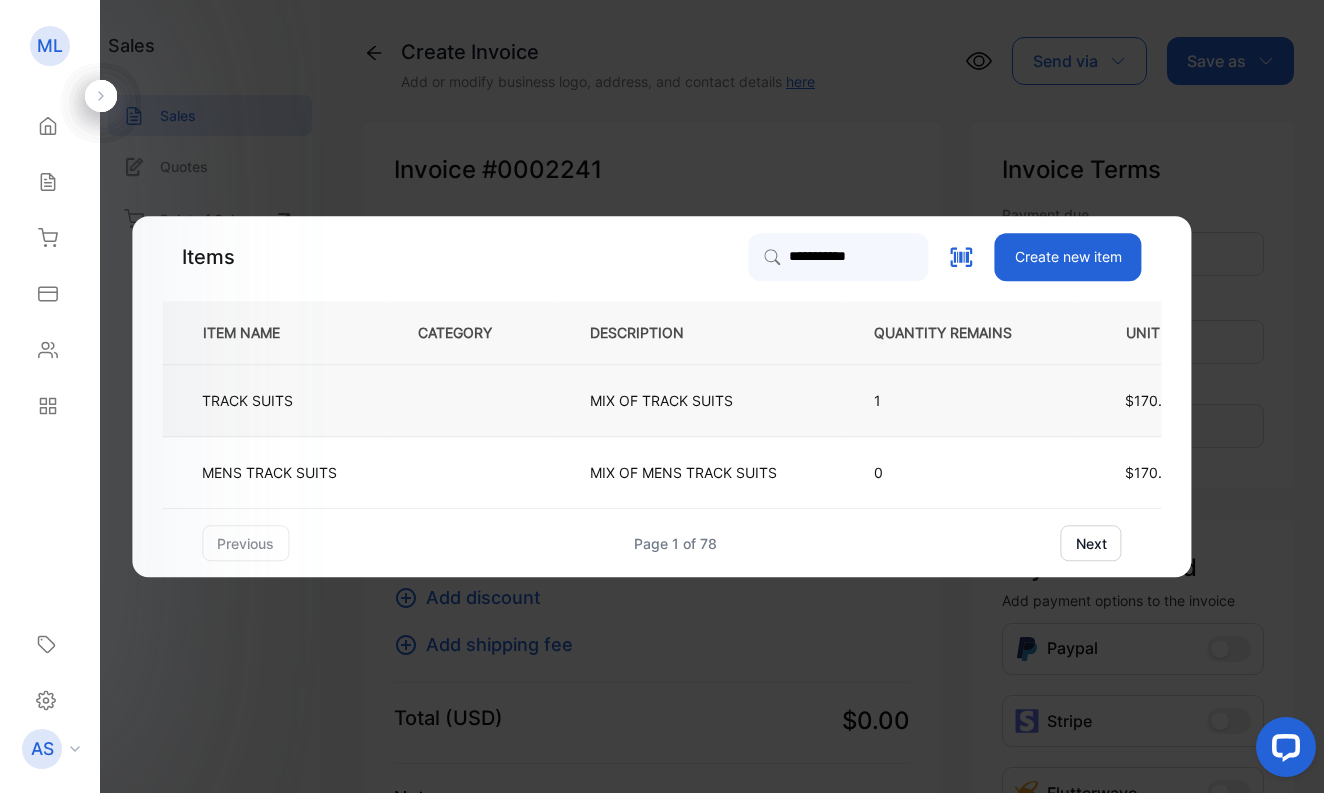 click on "TRACK SUITS" at bounding box center (247, 400) 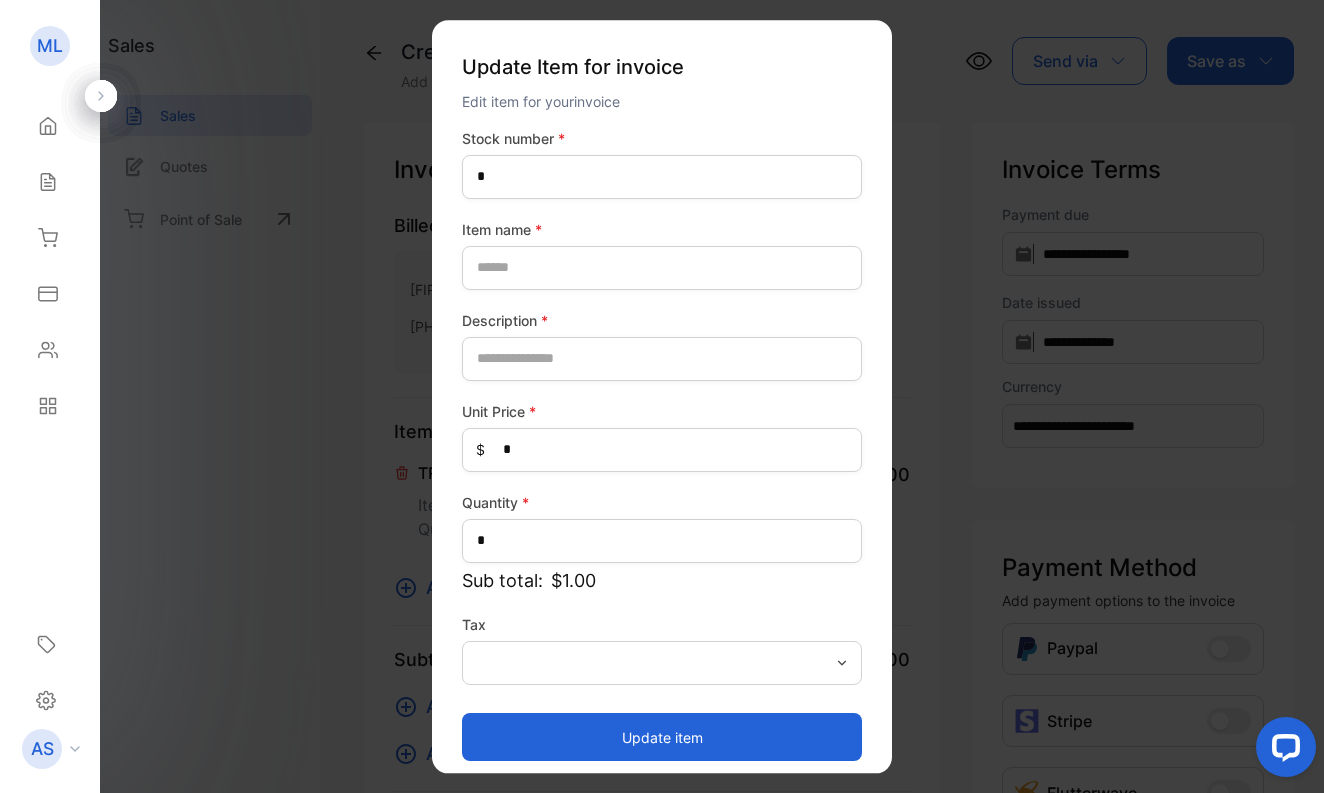 type on "****" 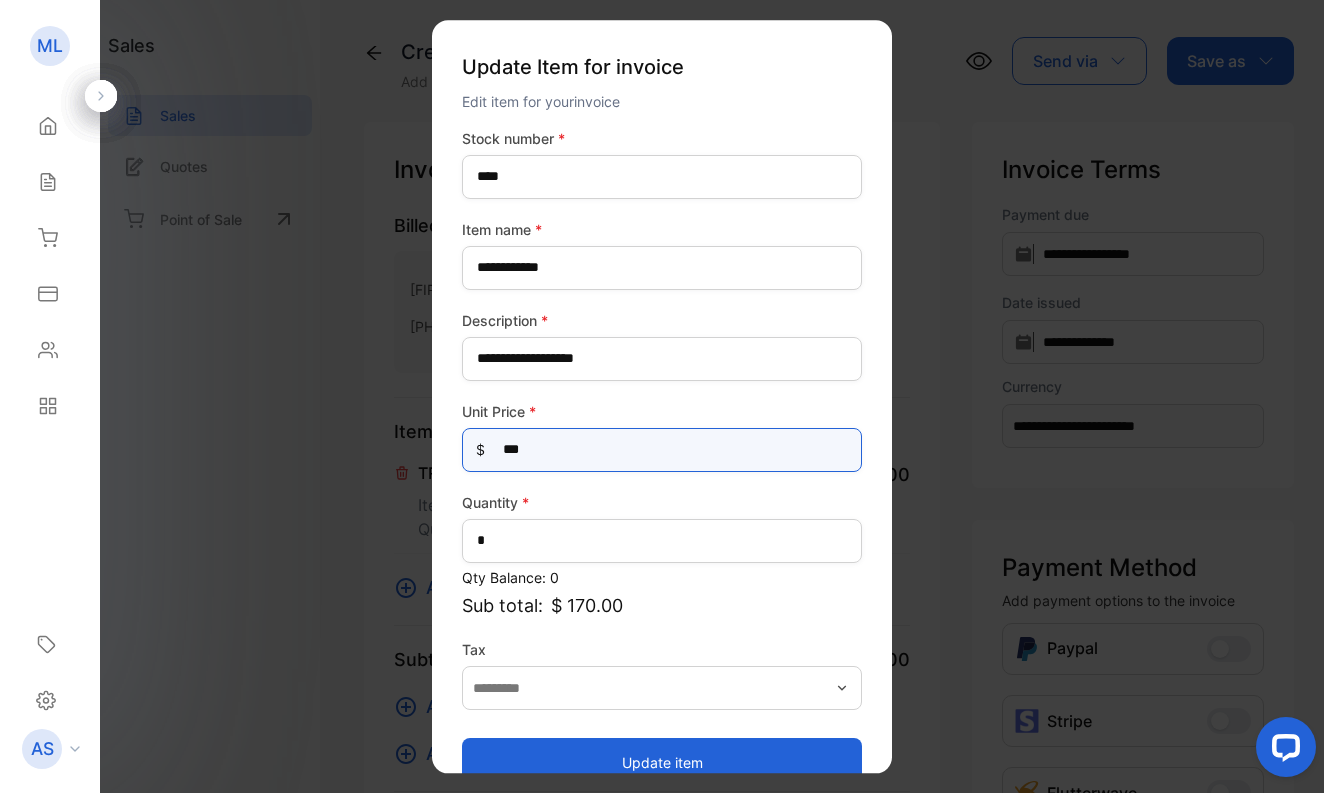 click on "***" at bounding box center (662, 450) 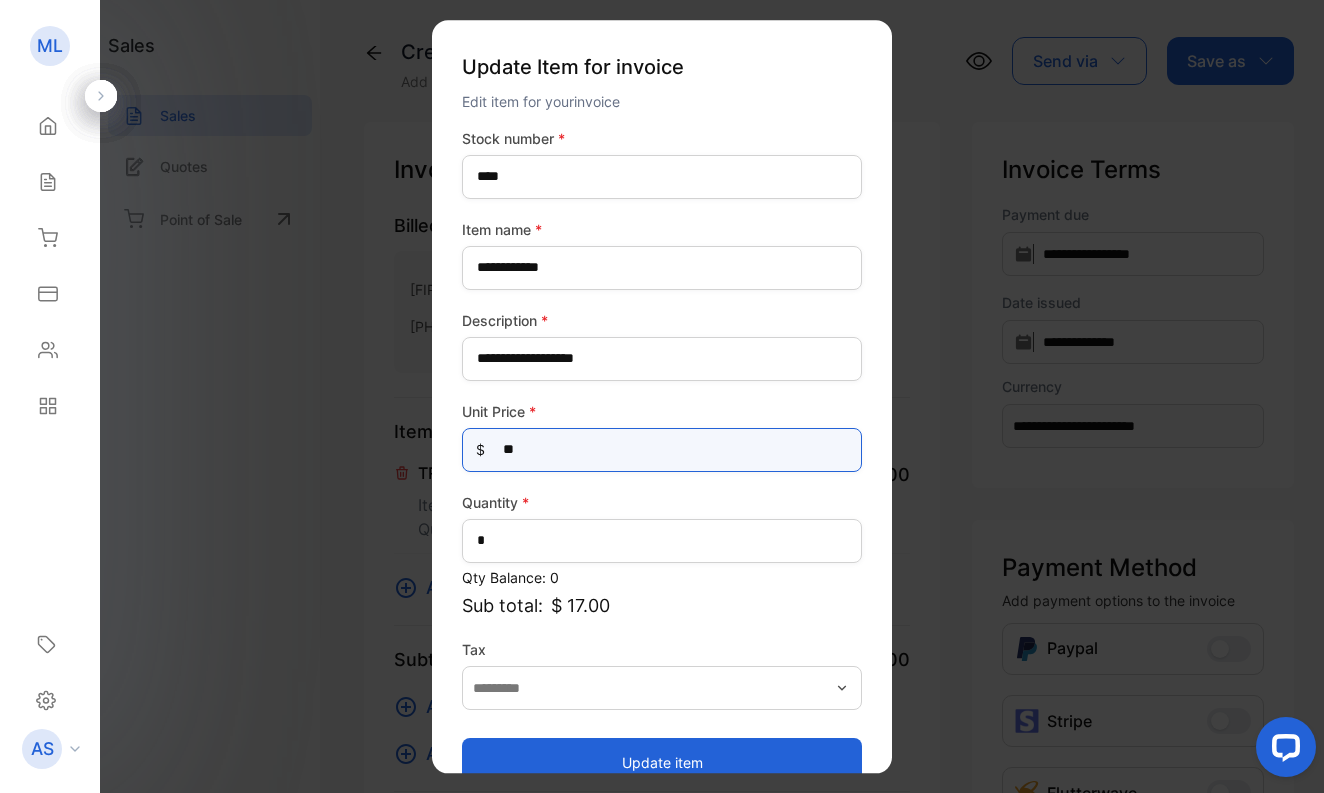type on "*" 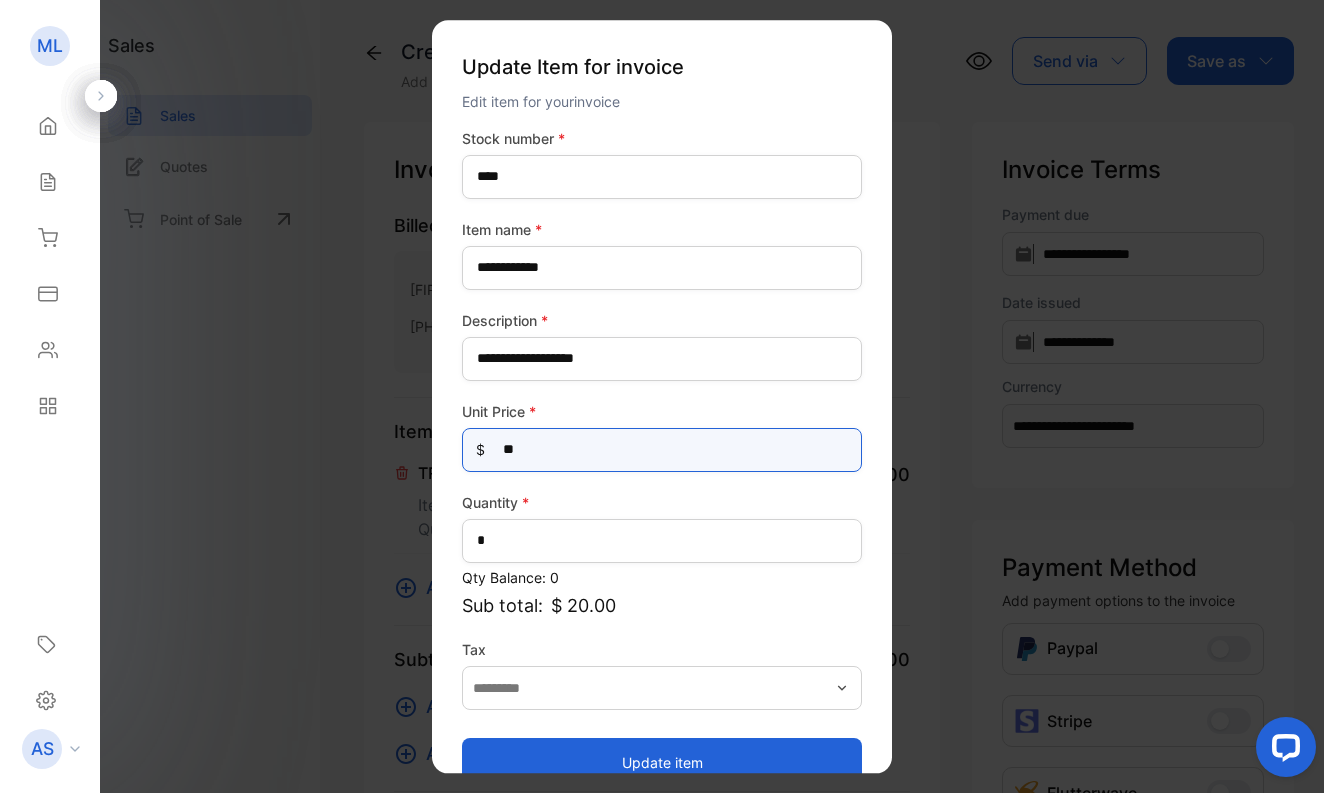 type on "***" 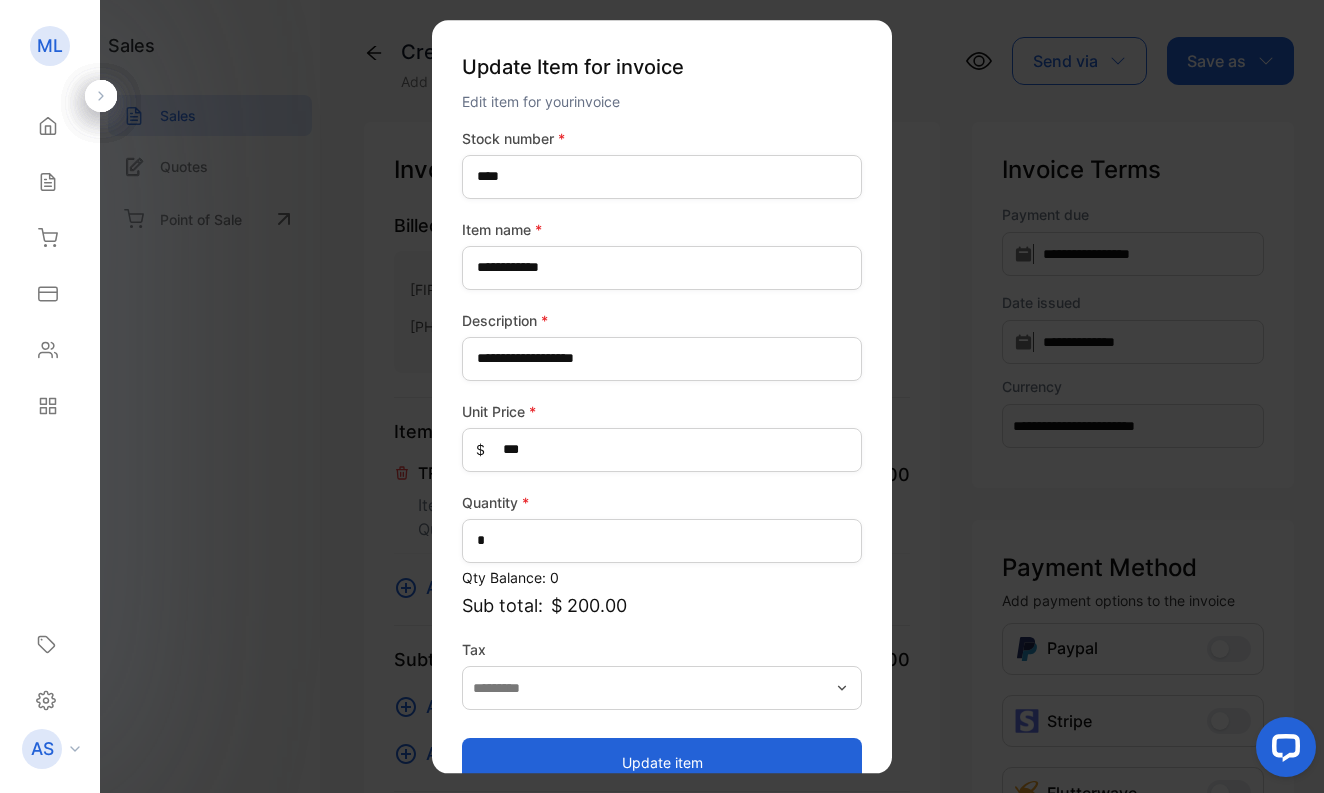 click on "Update item" at bounding box center [662, 762] 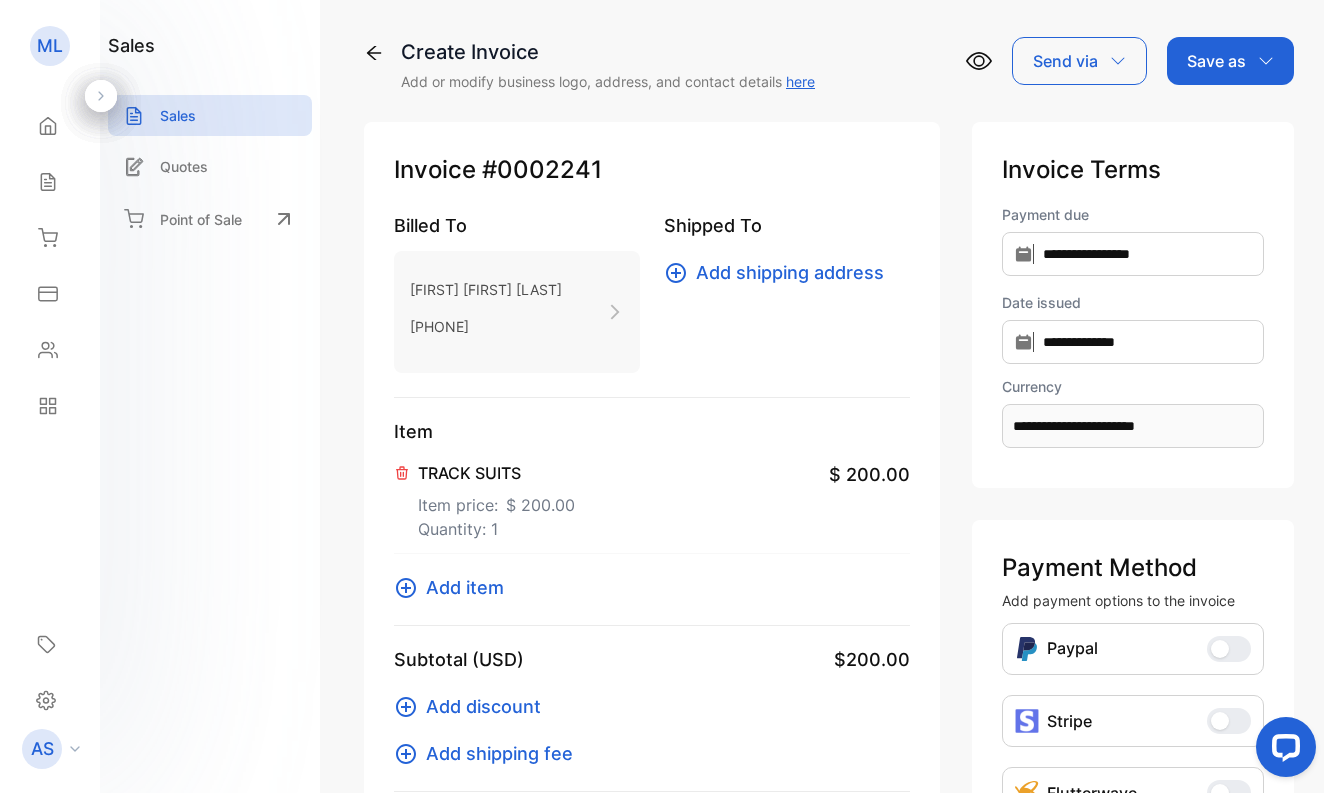 click on "Save as" at bounding box center [1216, 61] 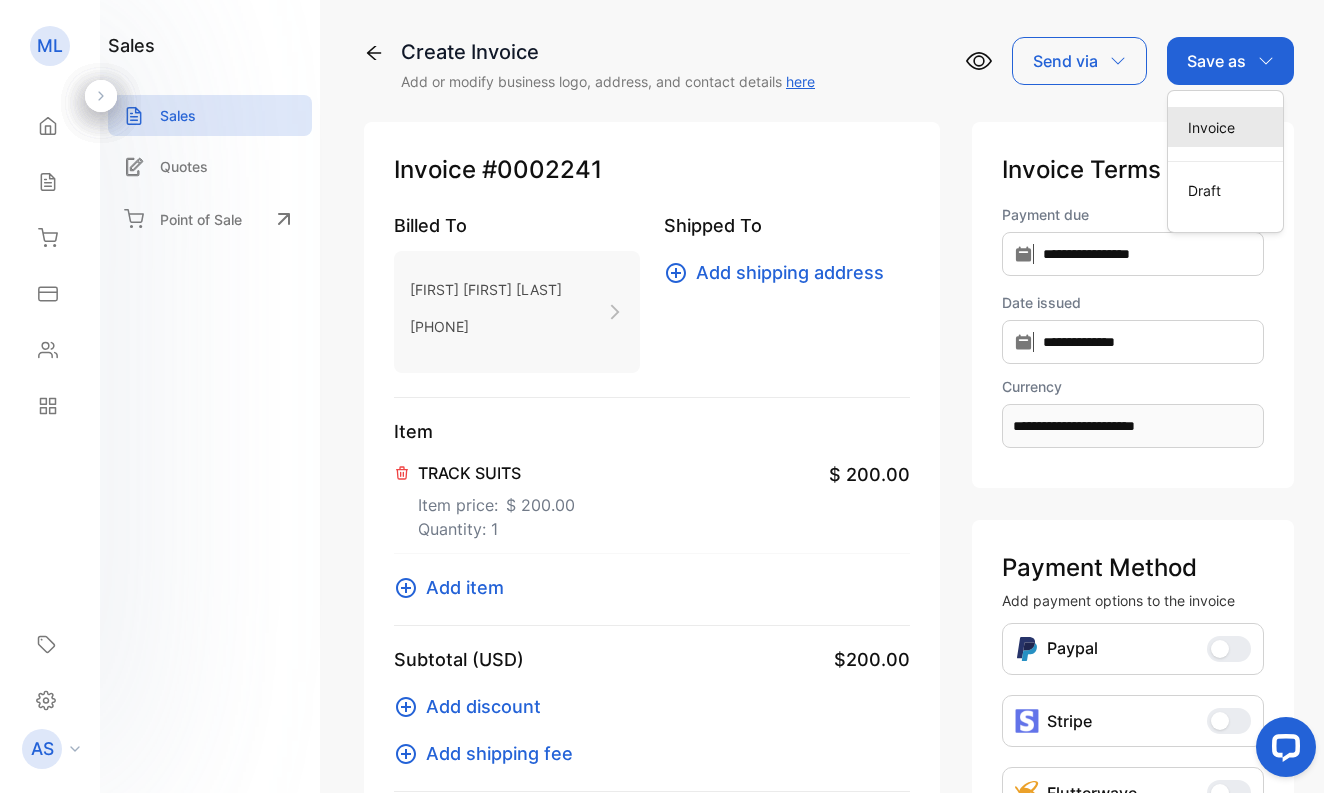 click on "Invoice" at bounding box center [1225, 127] 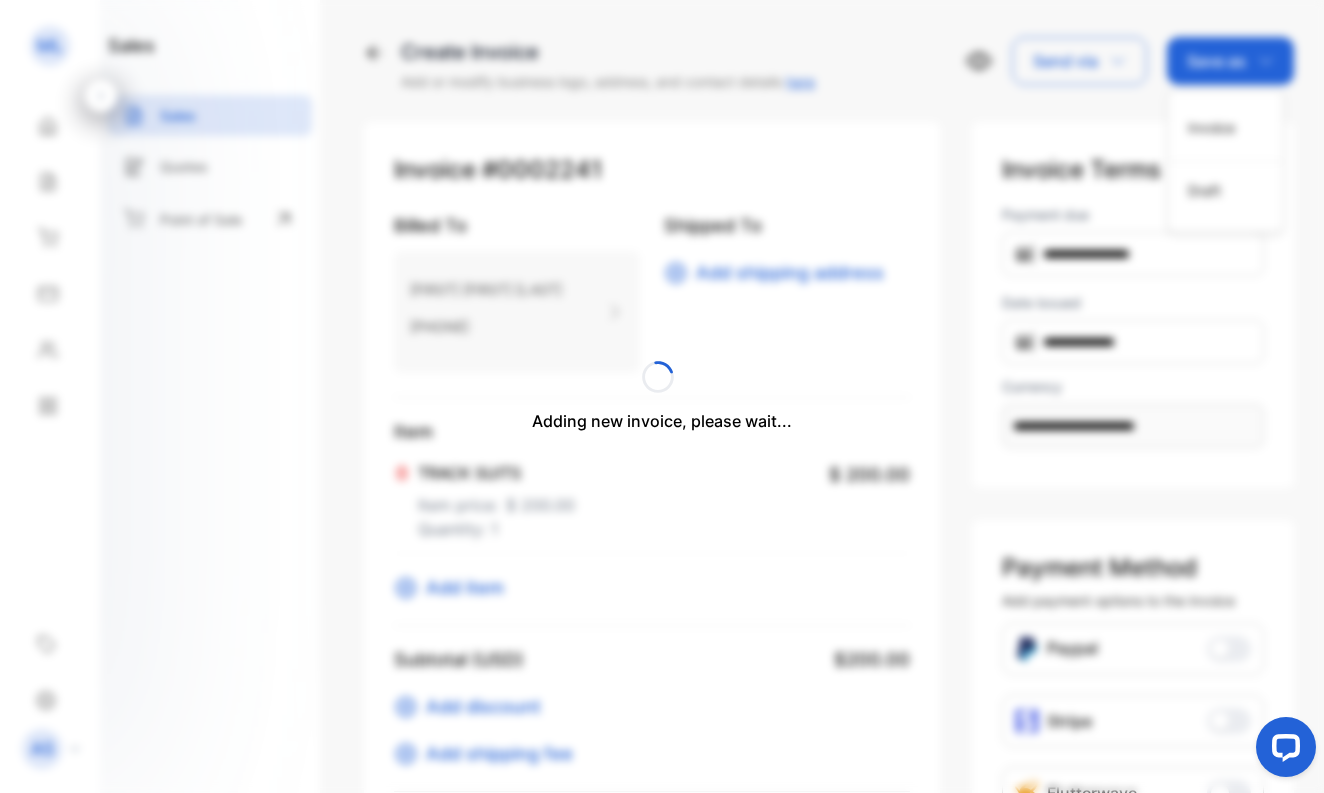 type 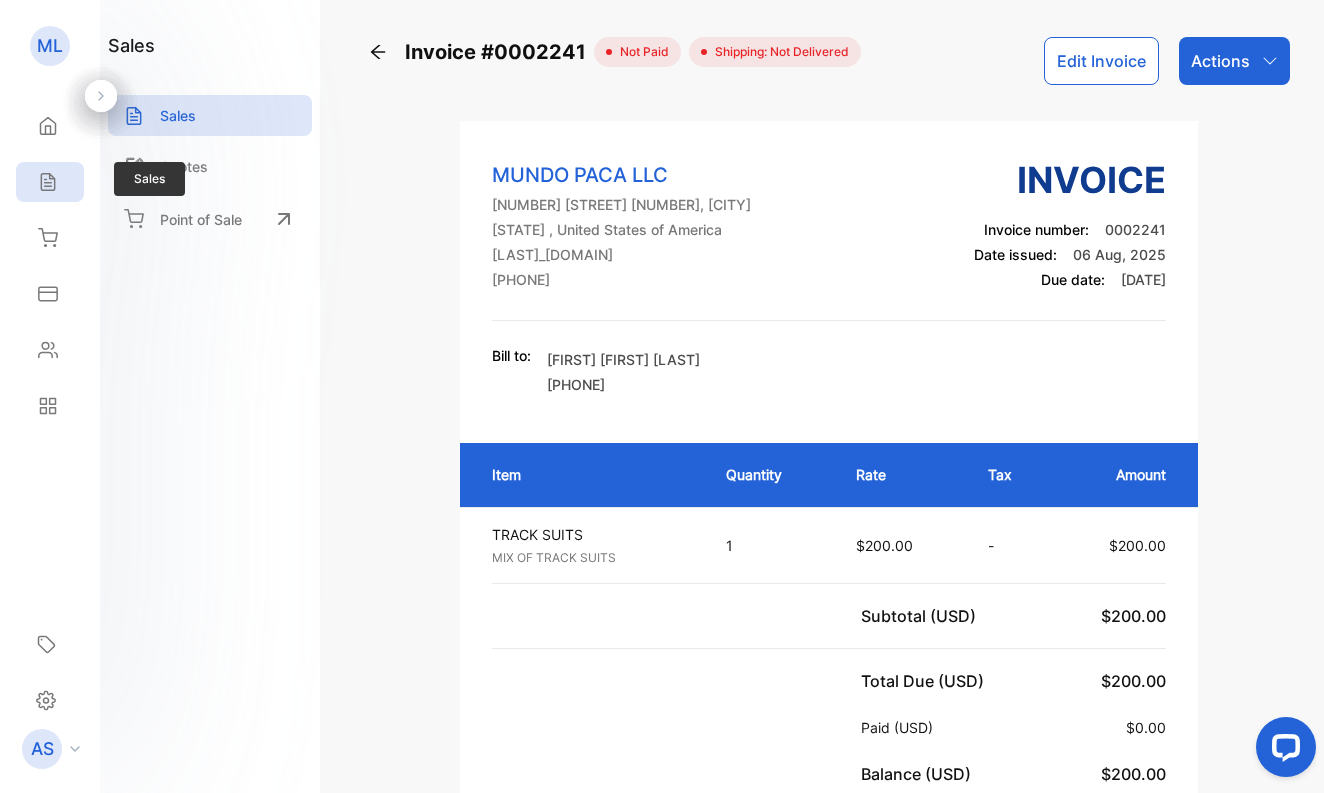click 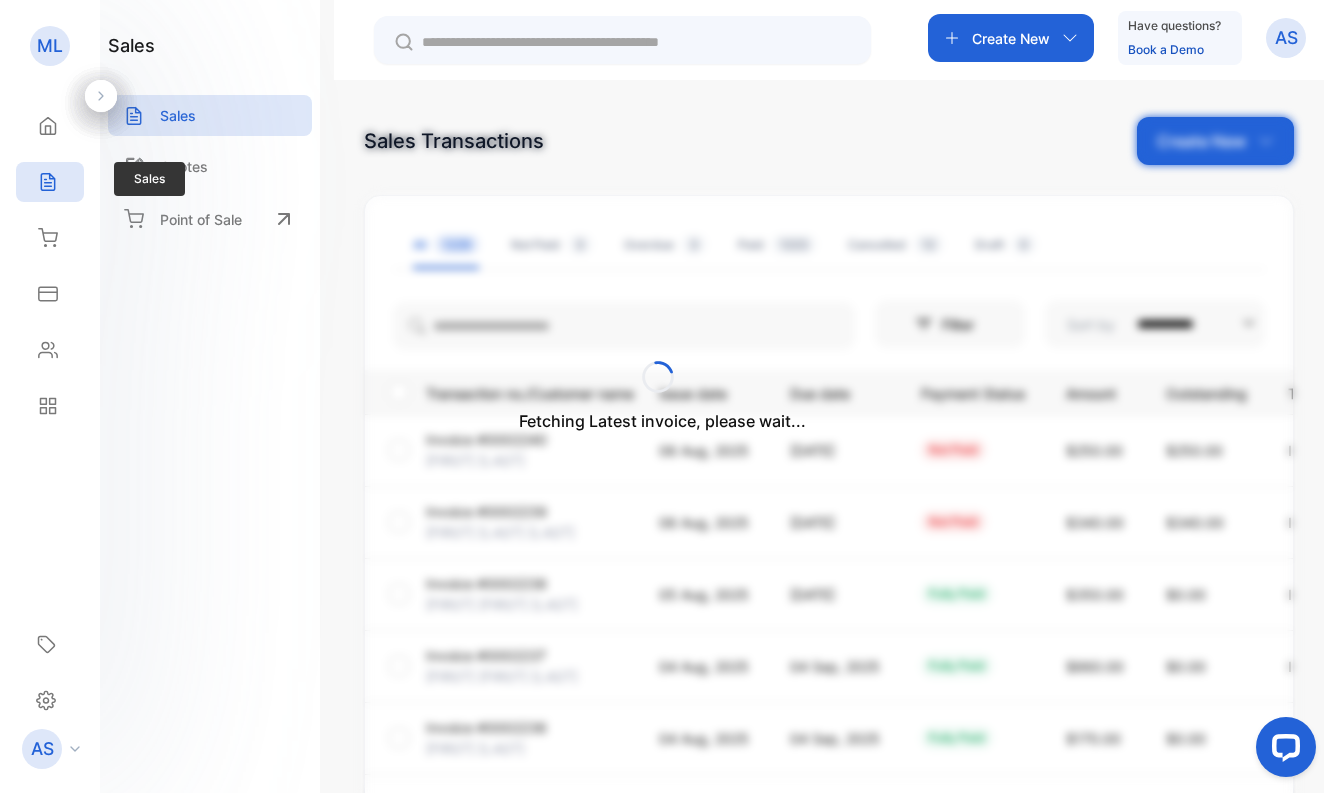 click 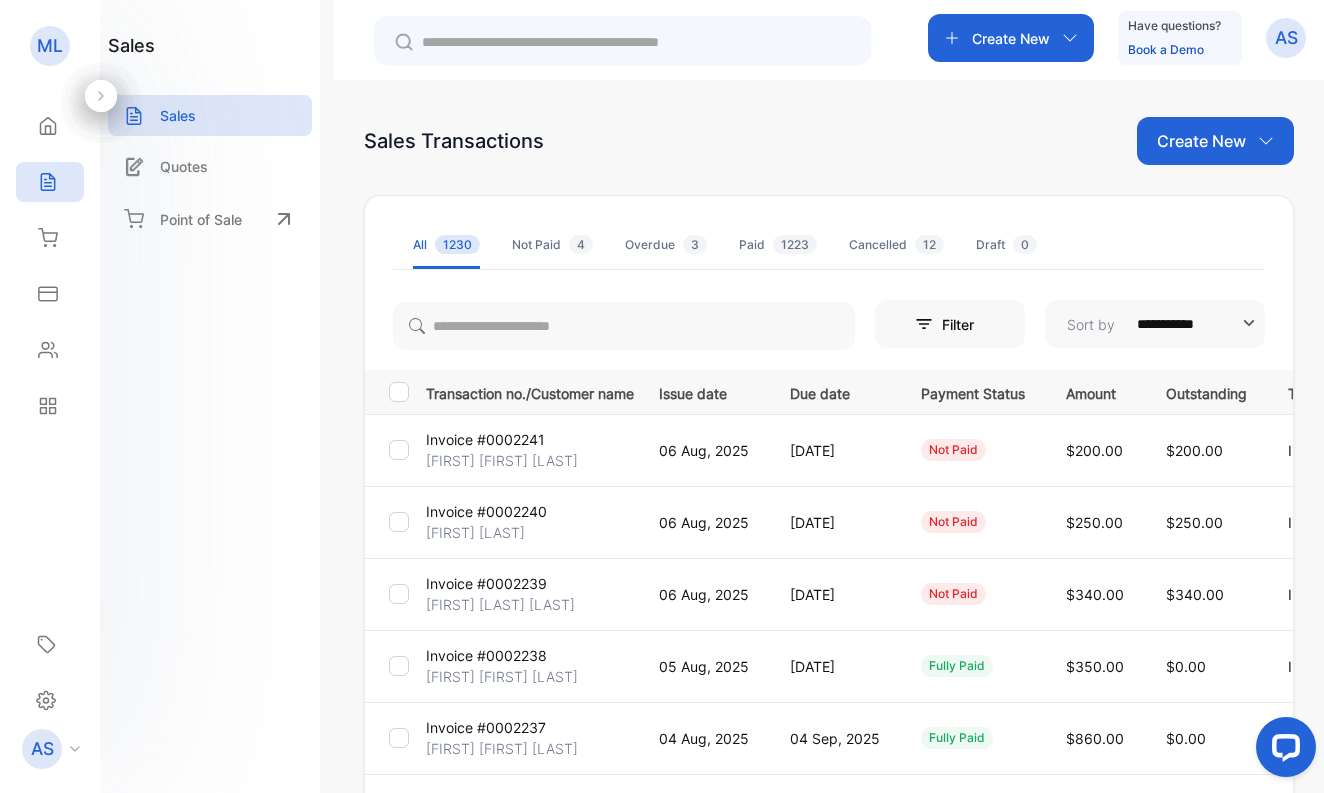 click on "[FIRST] [LAST]" at bounding box center [475, 532] 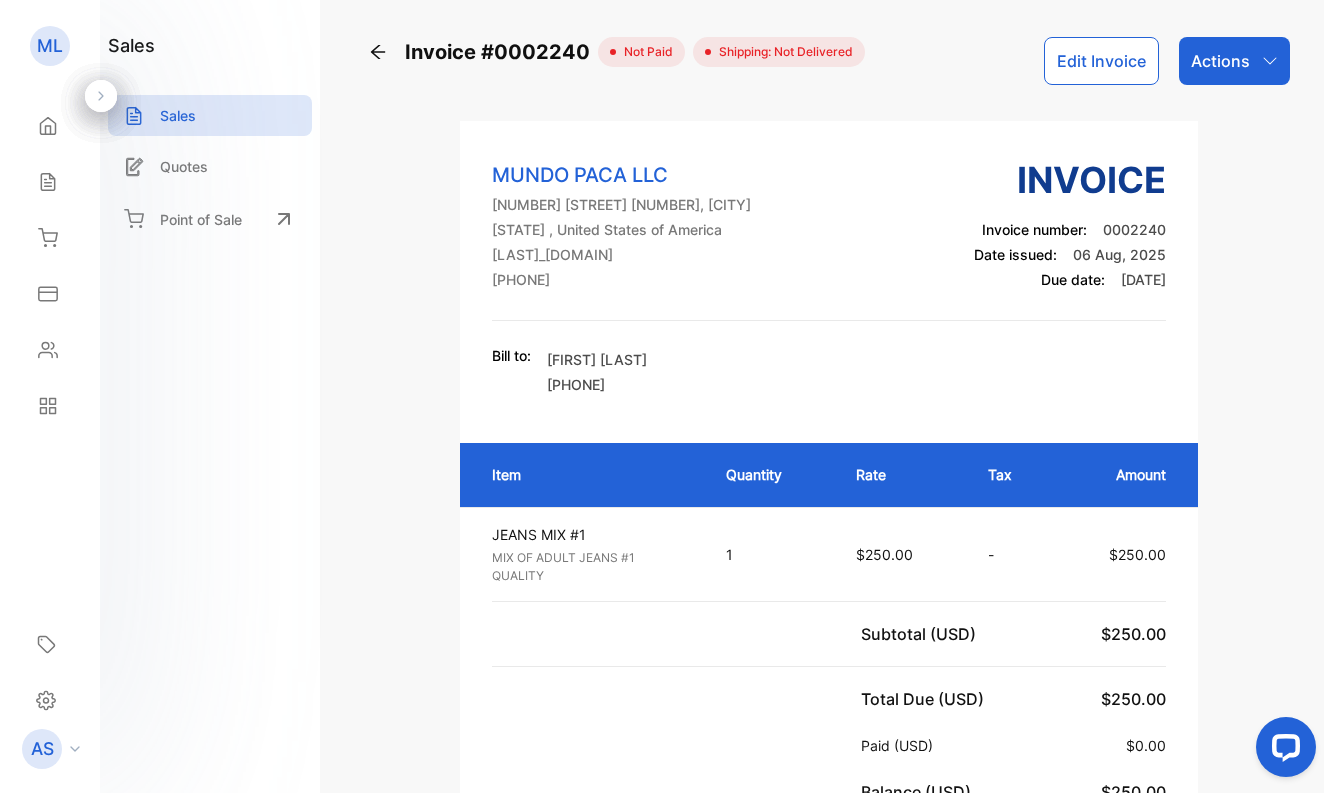 click on "Actions" at bounding box center (1220, 61) 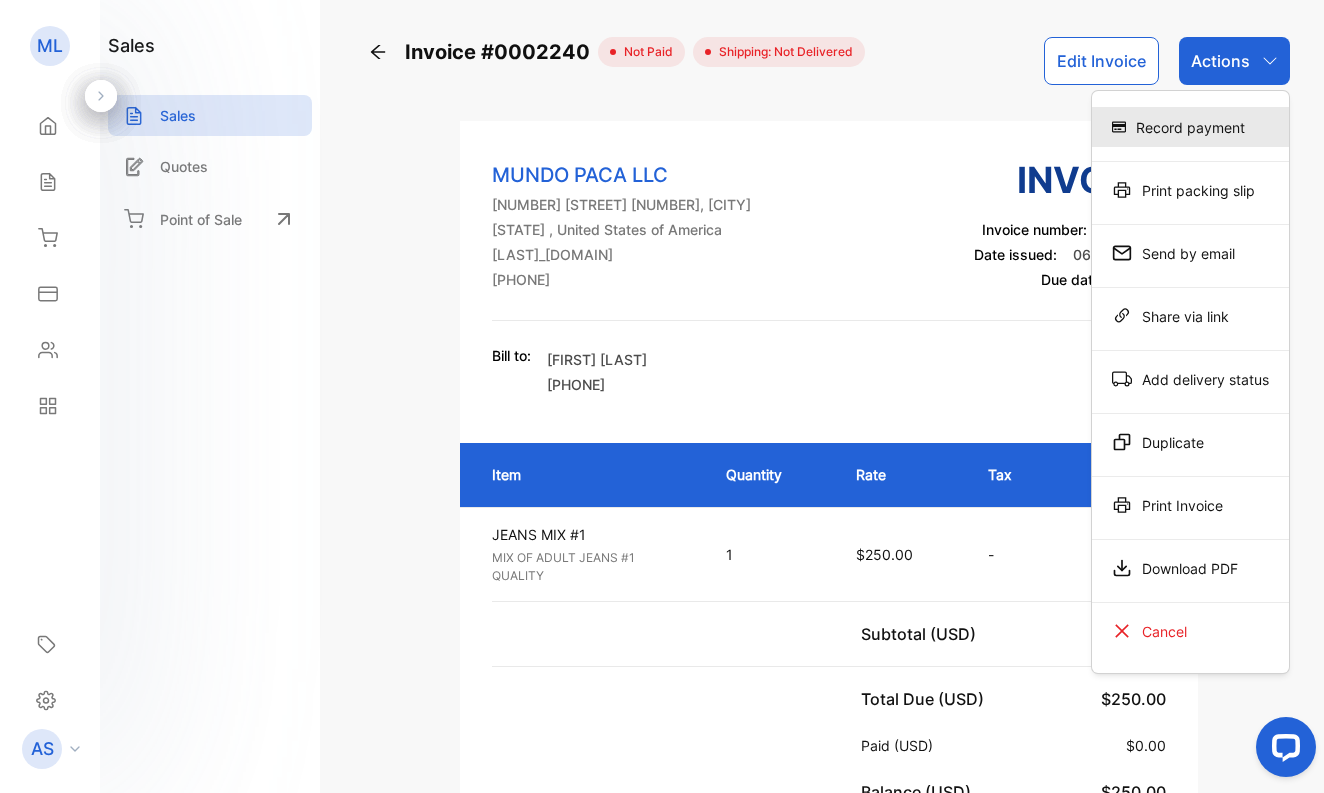 click on "Record payment" at bounding box center [1190, 127] 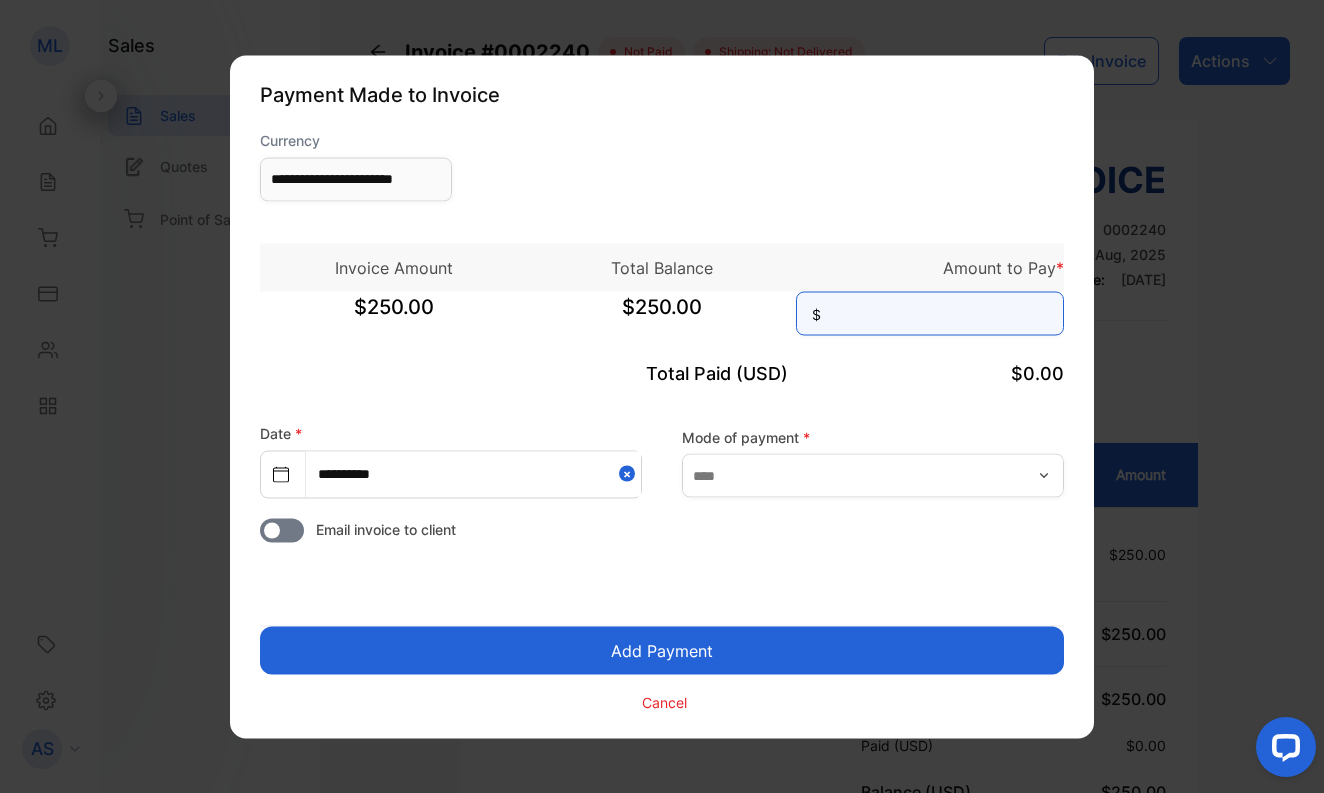 click at bounding box center (930, 313) 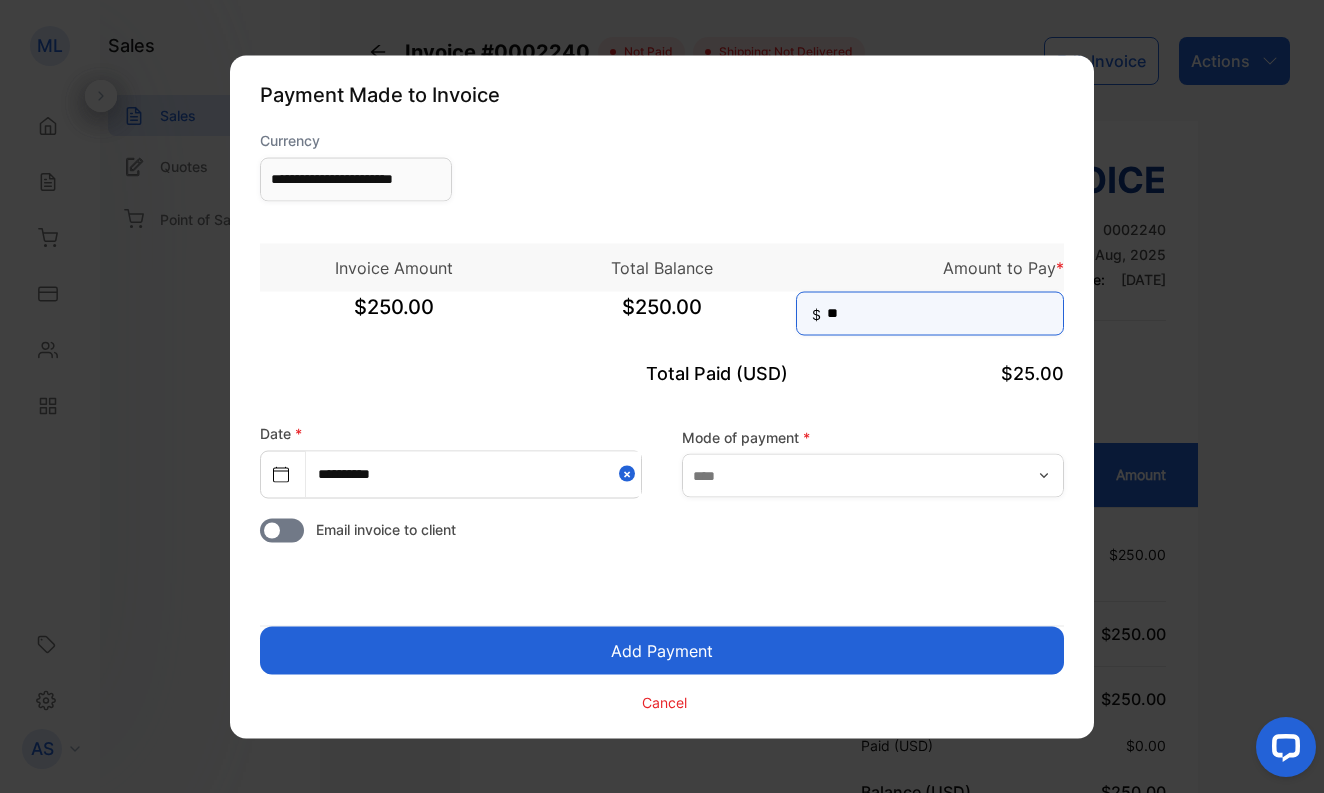 type on "***" 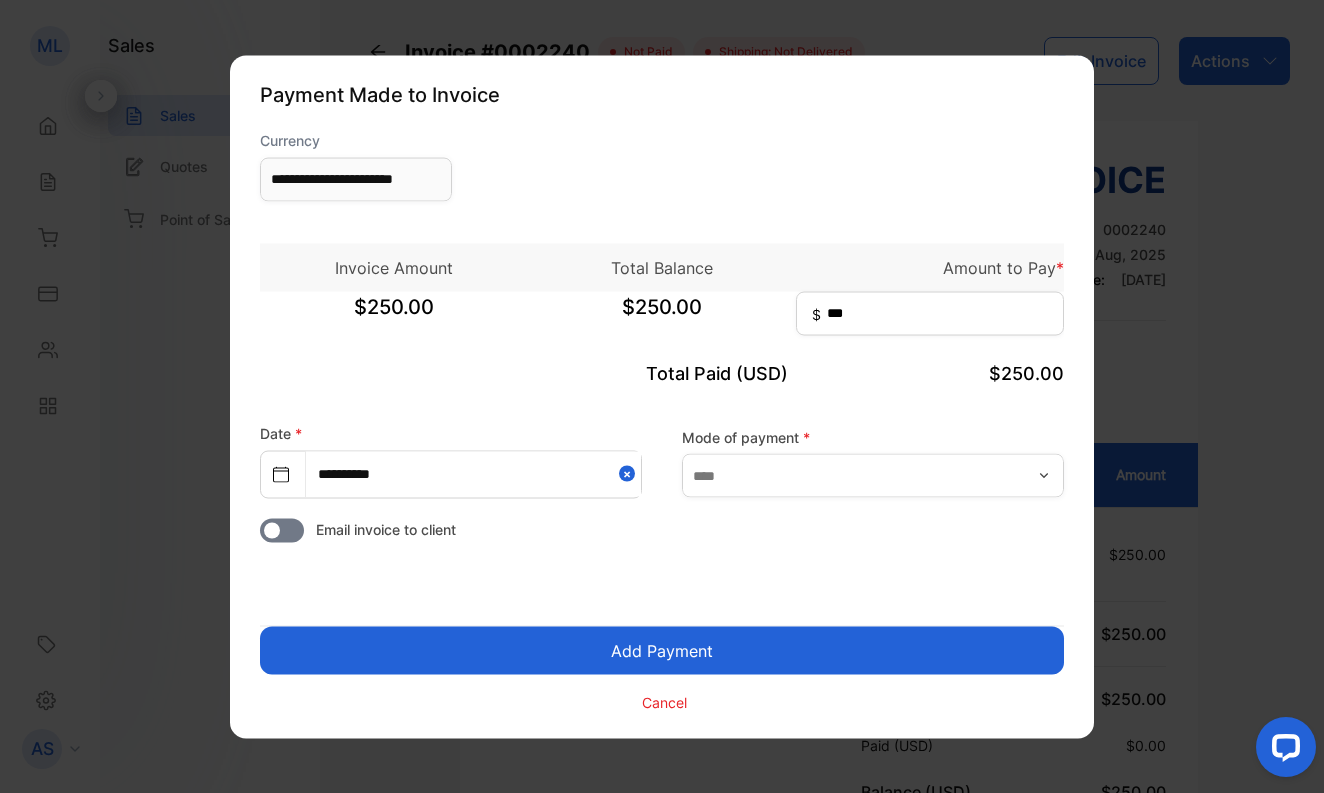 click on "Add Payment" at bounding box center (662, 650) 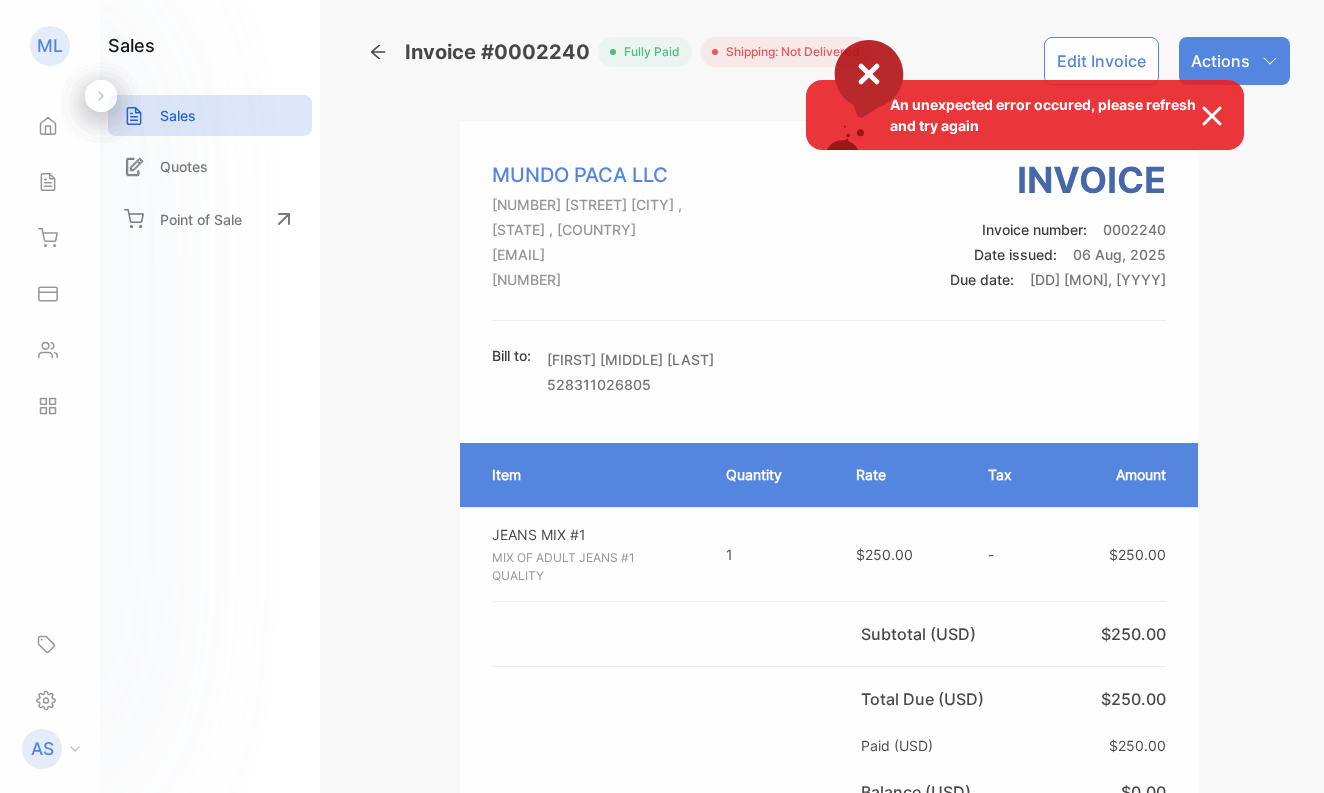 scroll, scrollTop: 0, scrollLeft: 0, axis: both 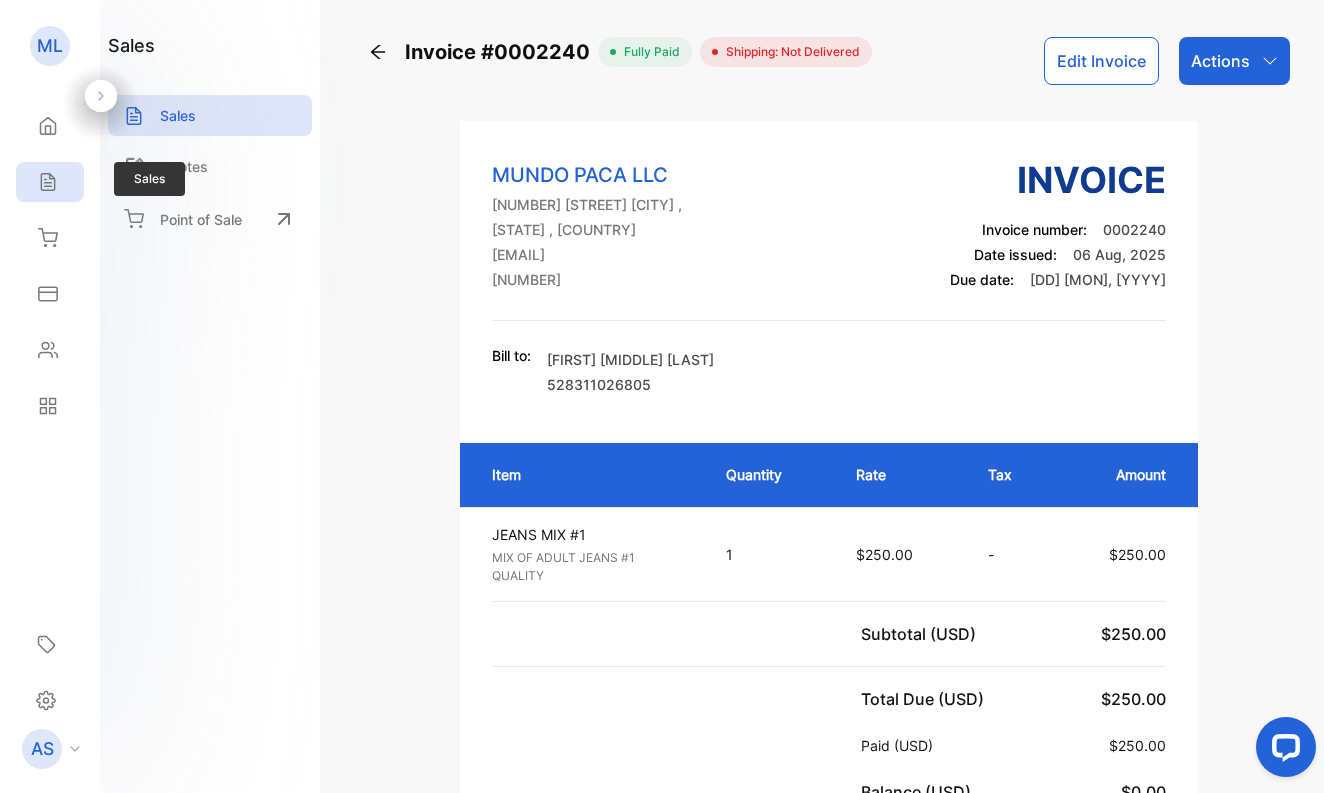 click 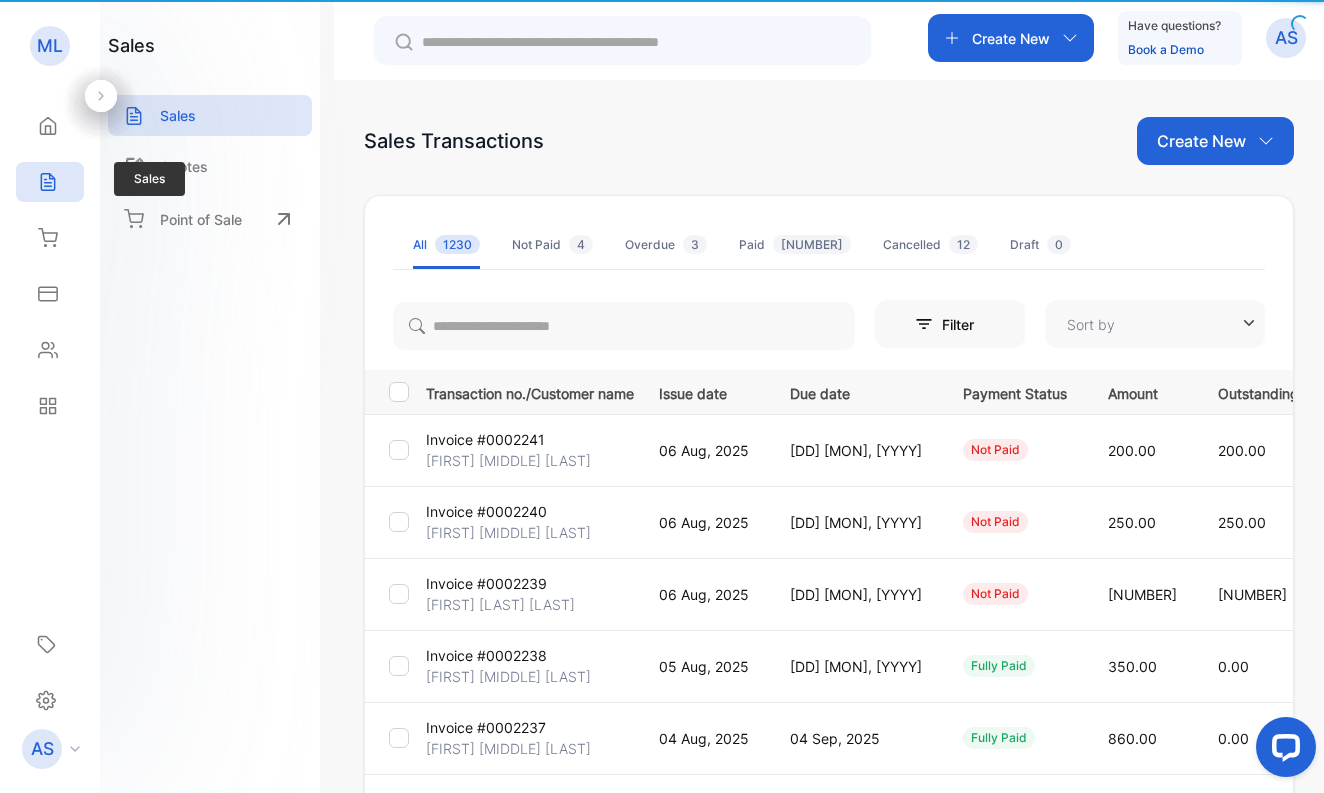 type on "**********" 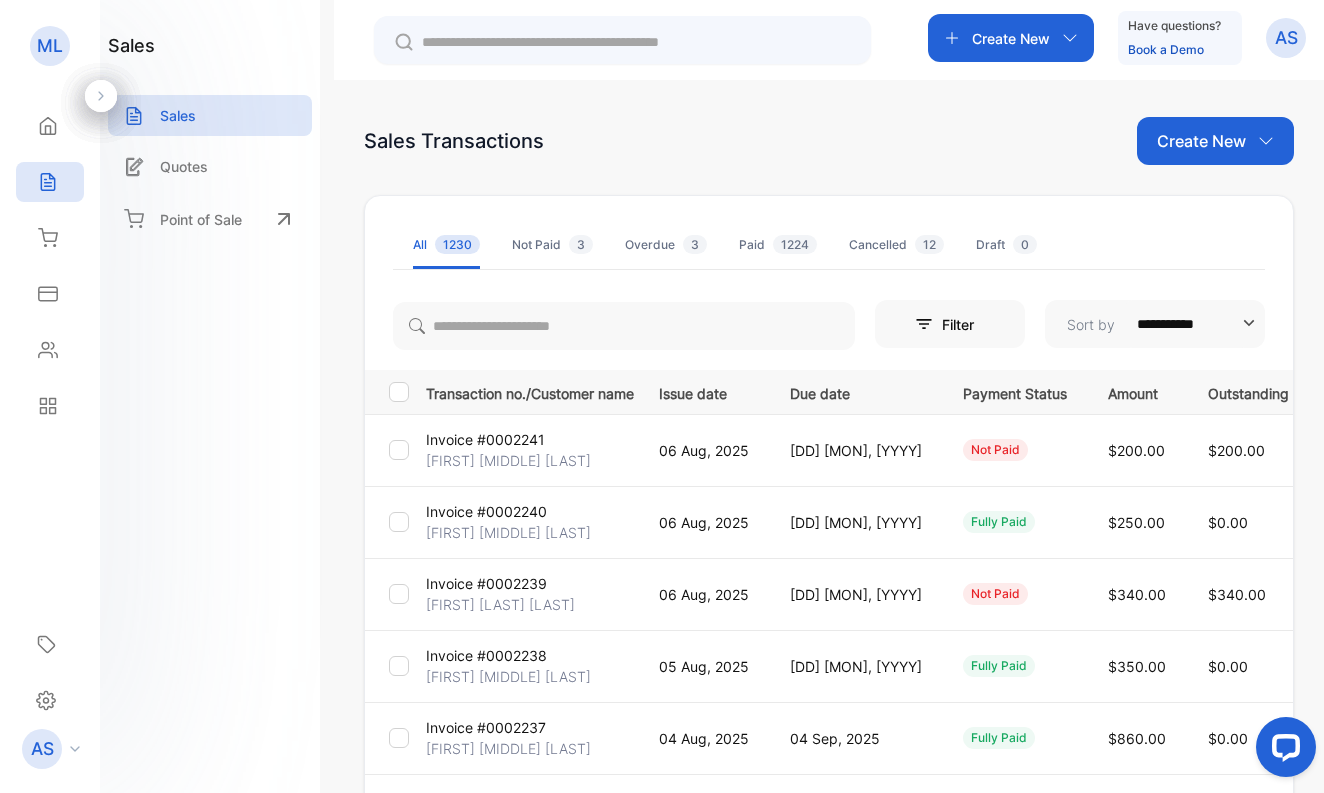 click on "[FIRST] [LAST] [LAST]" at bounding box center [500, 604] 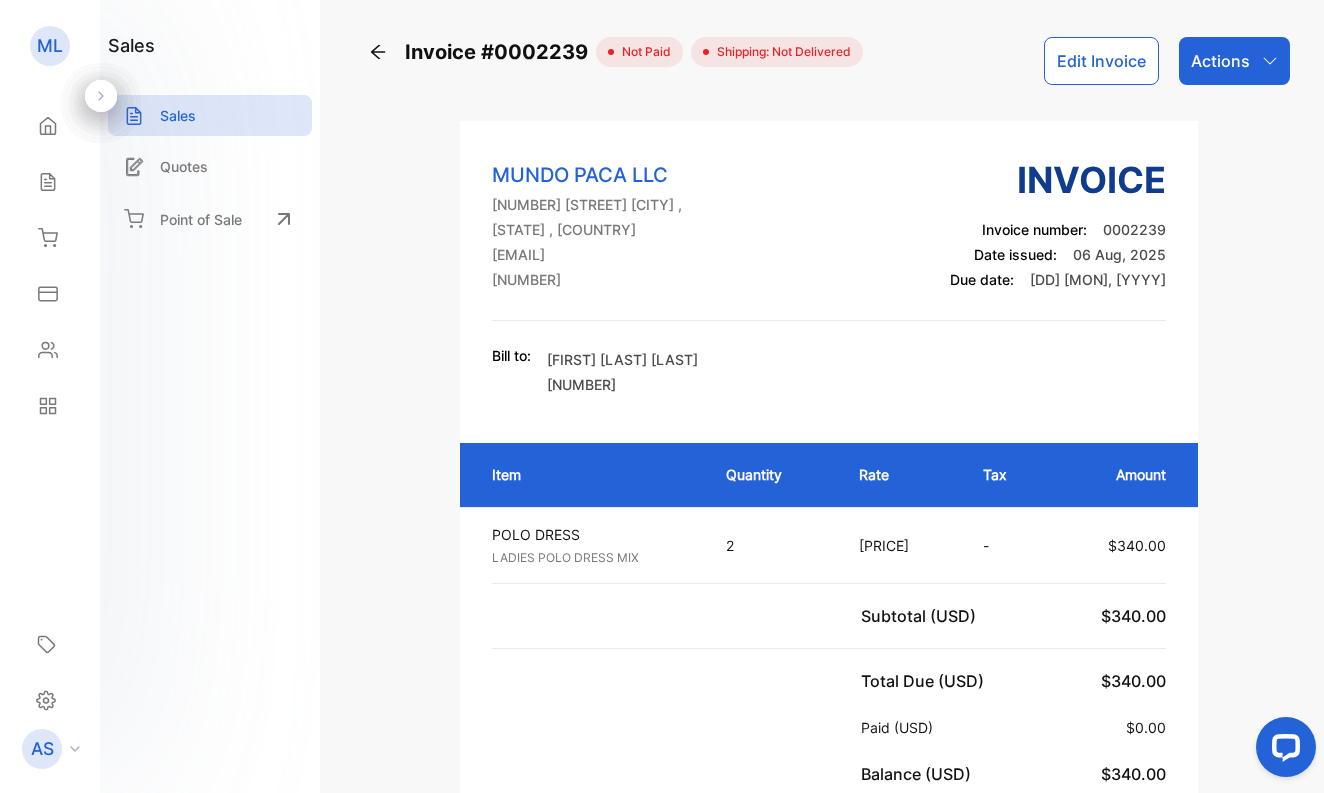 click on "Actions" at bounding box center [1220, 61] 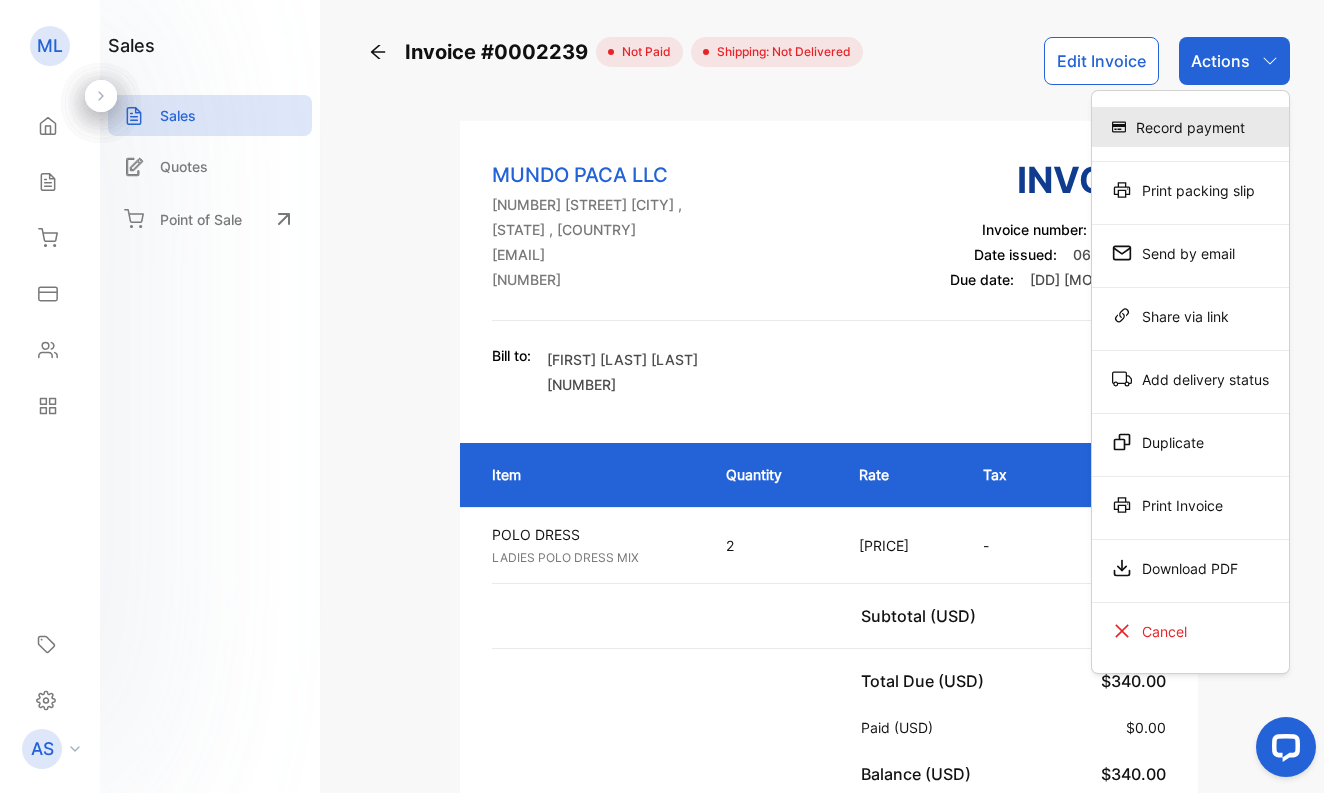 click on "Record payment" at bounding box center (1190, 127) 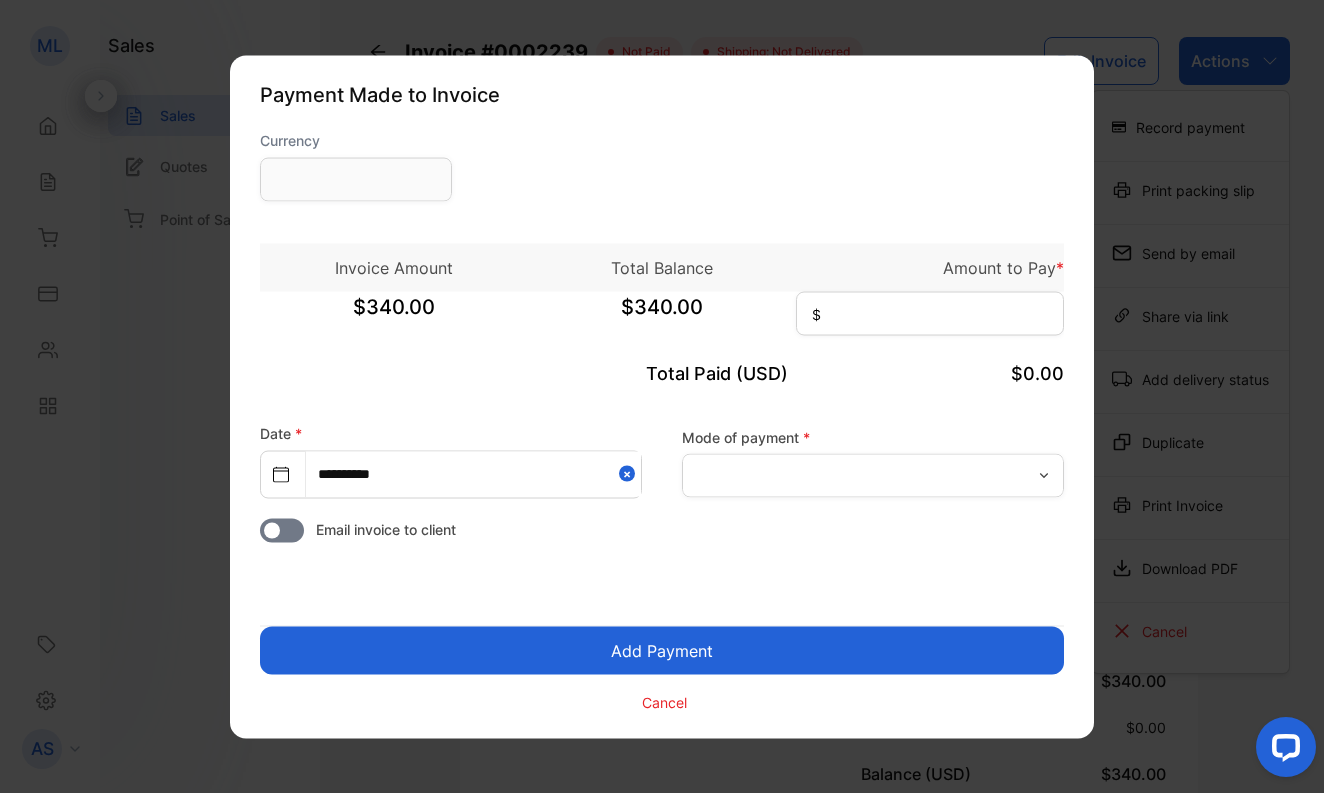 type on "**********" 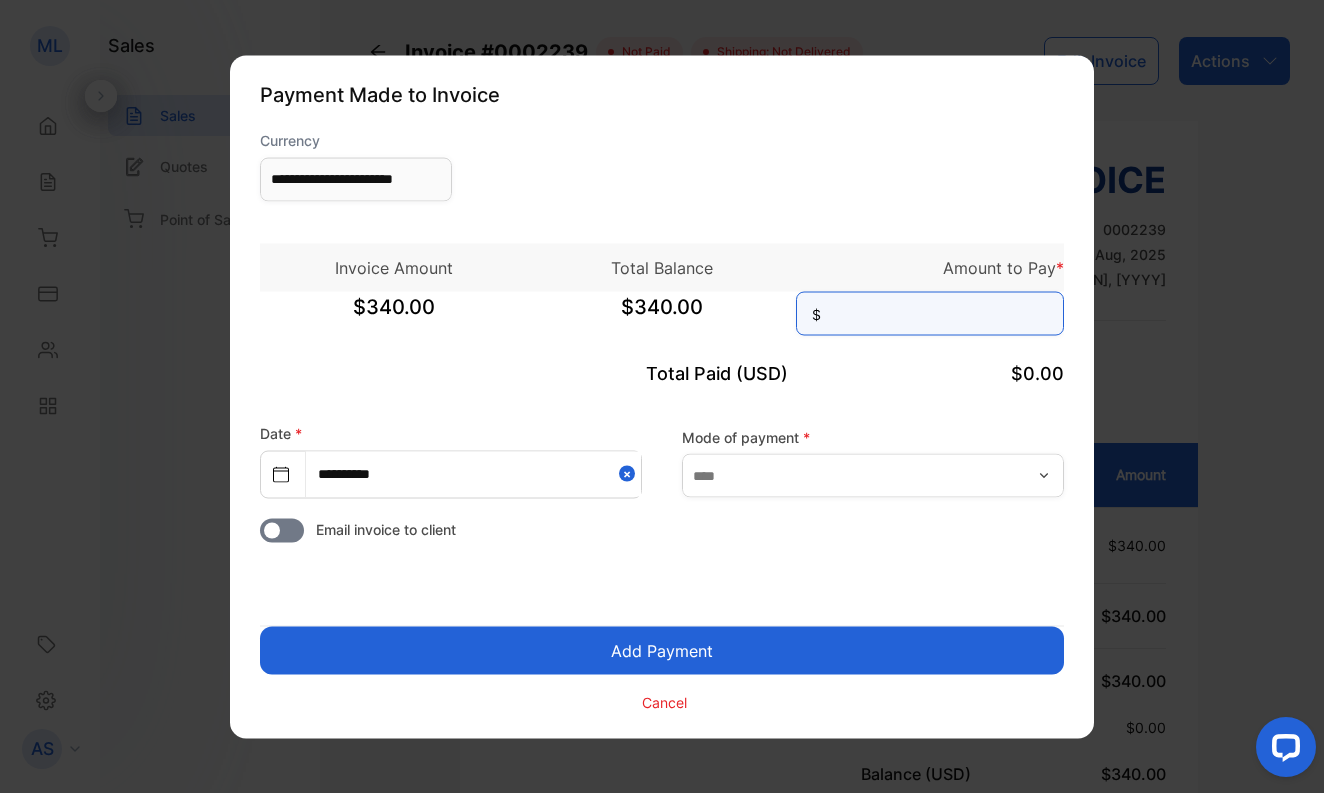 click at bounding box center [930, 313] 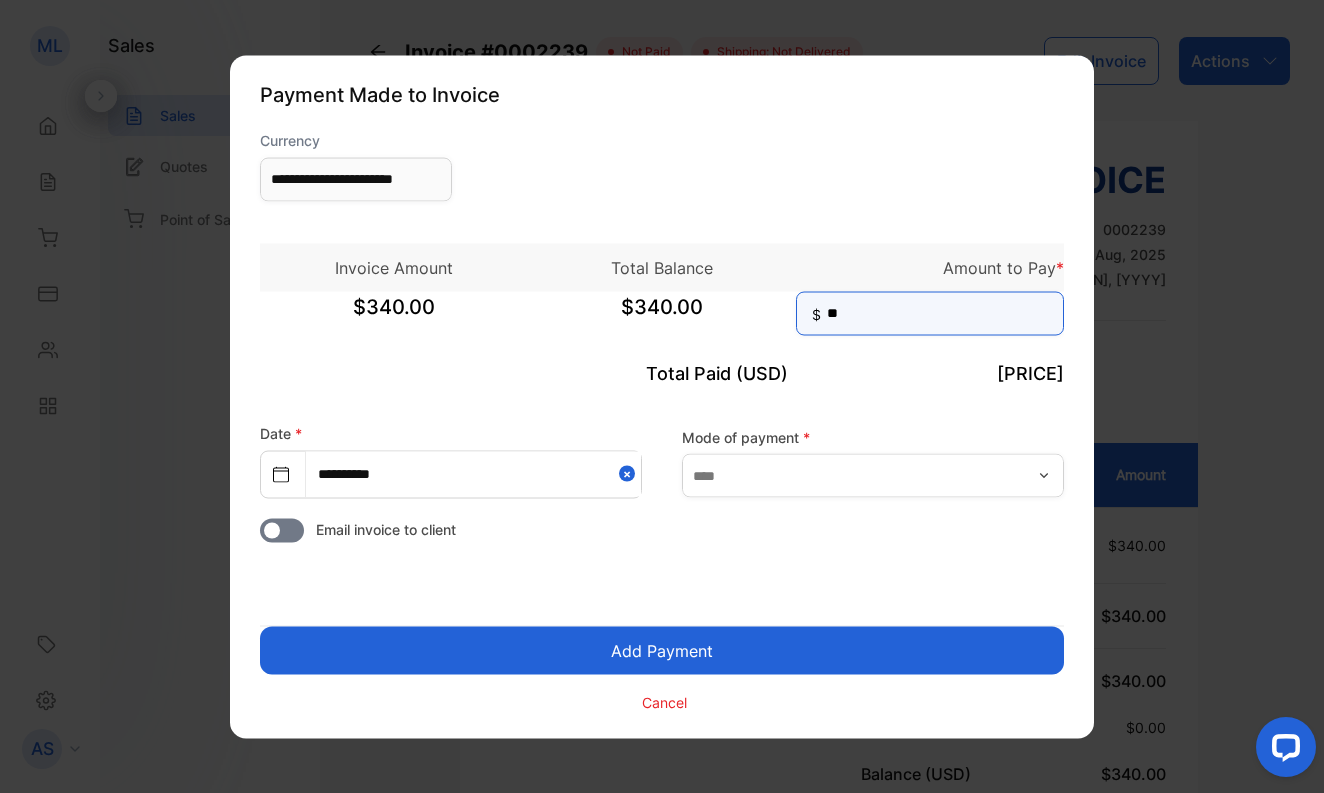 type on "***" 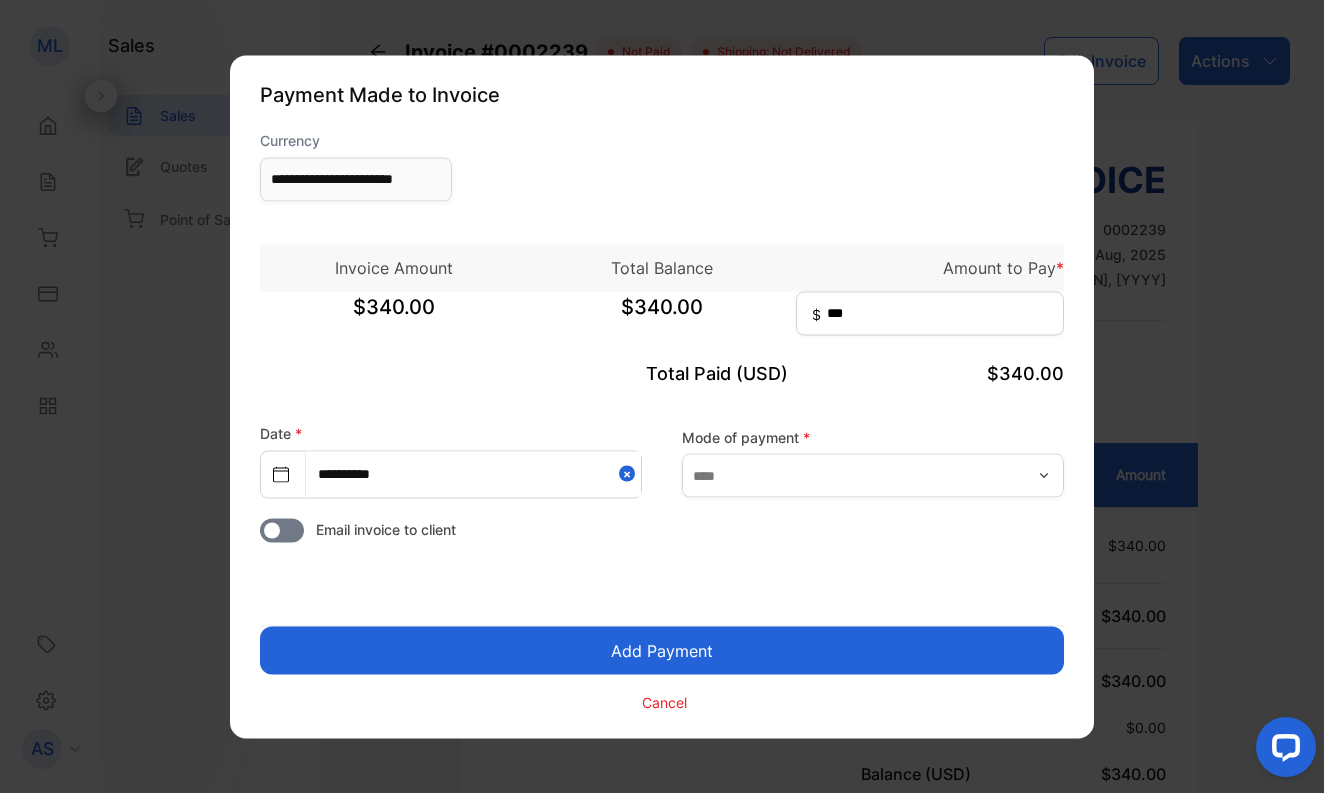 click on "Add Payment" at bounding box center [662, 650] 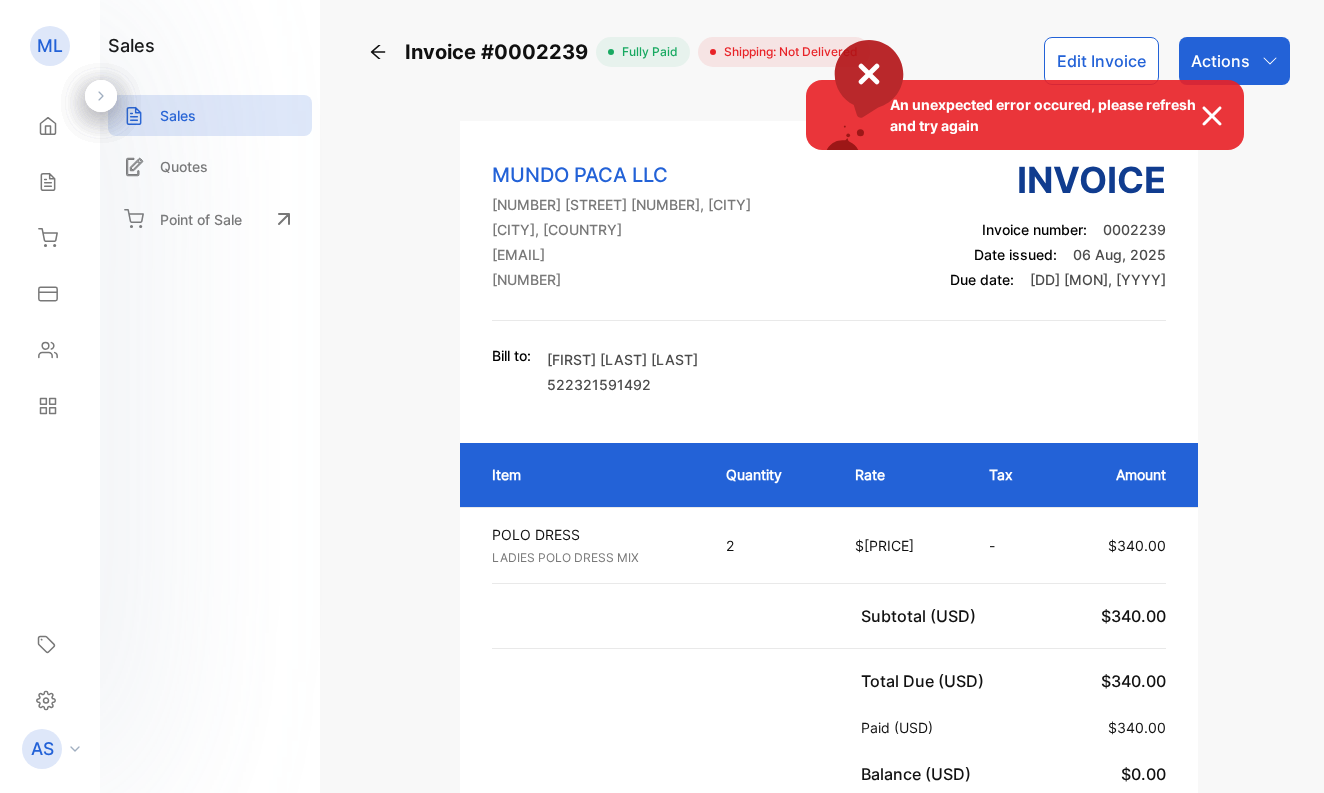 scroll, scrollTop: 0, scrollLeft: 0, axis: both 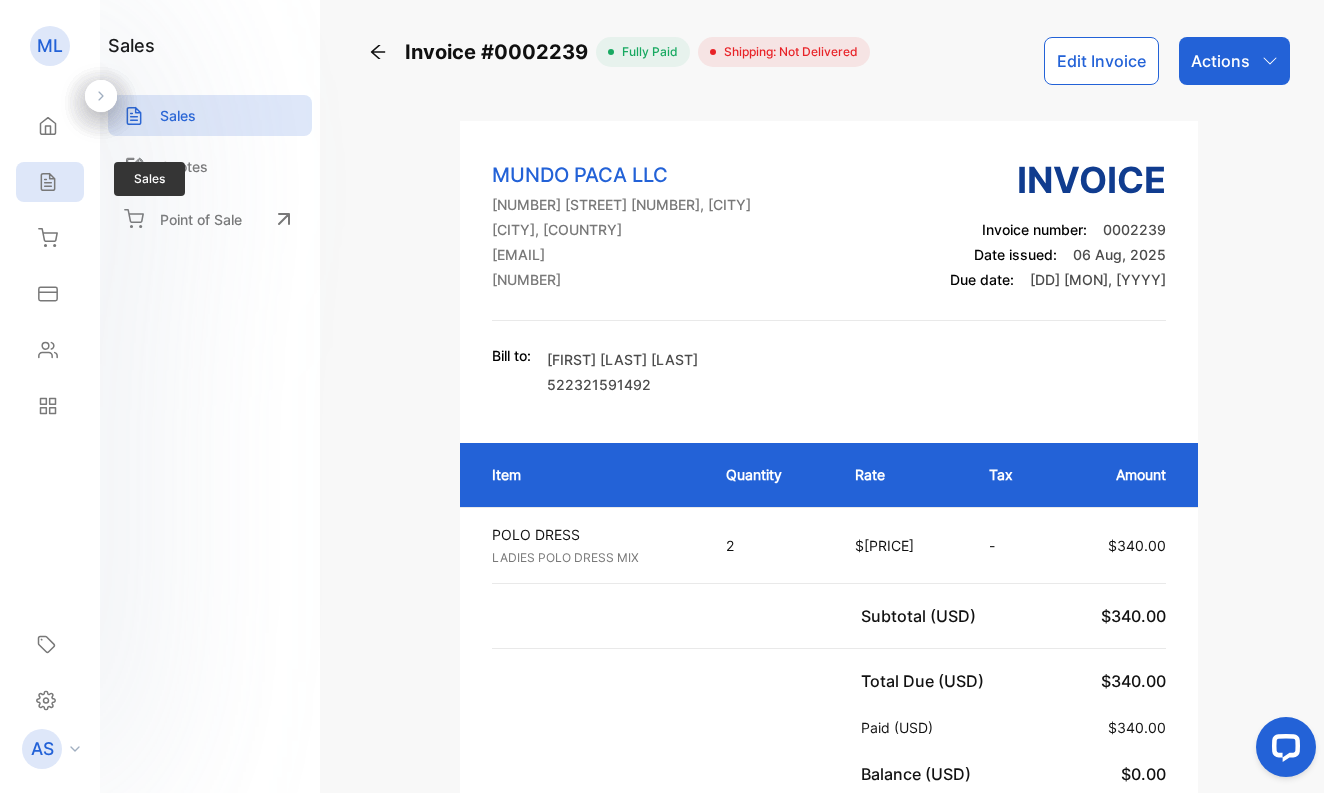 click 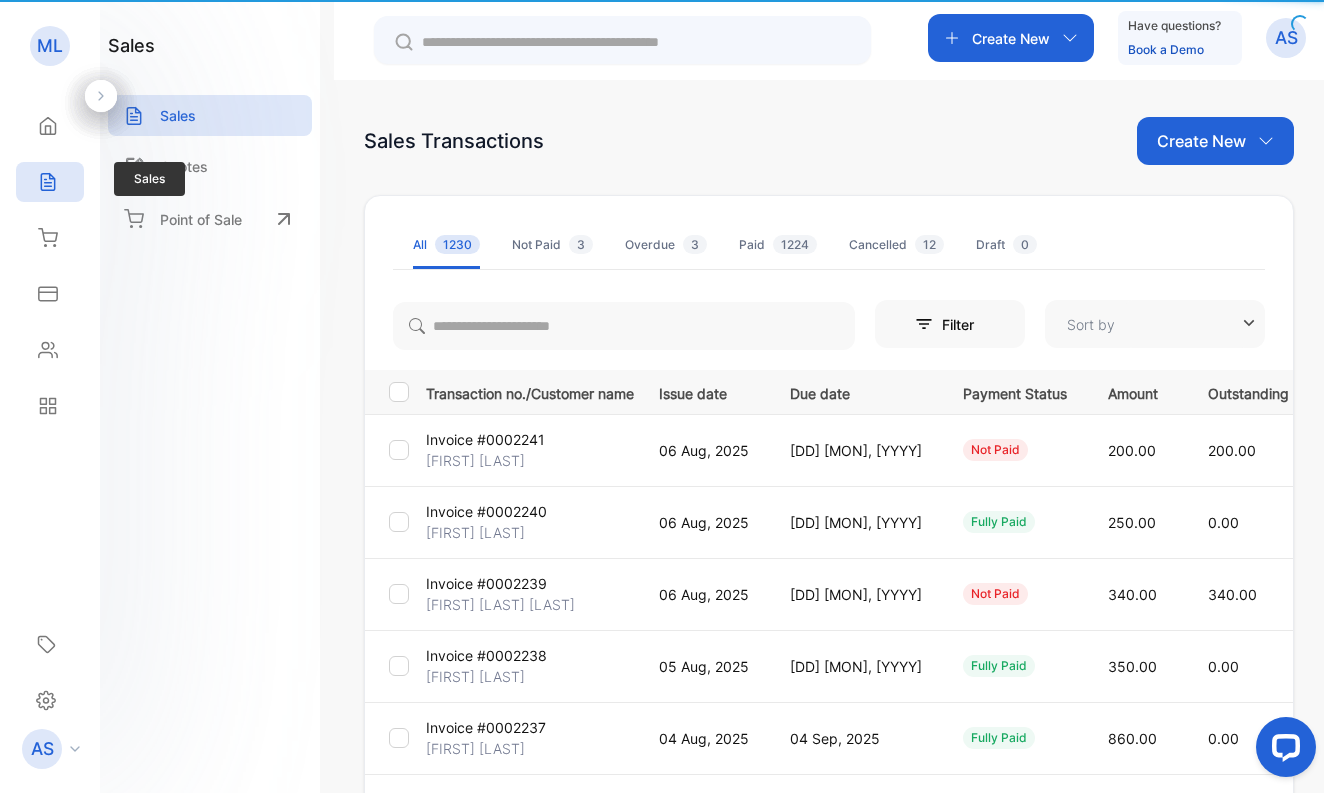 type on "**********" 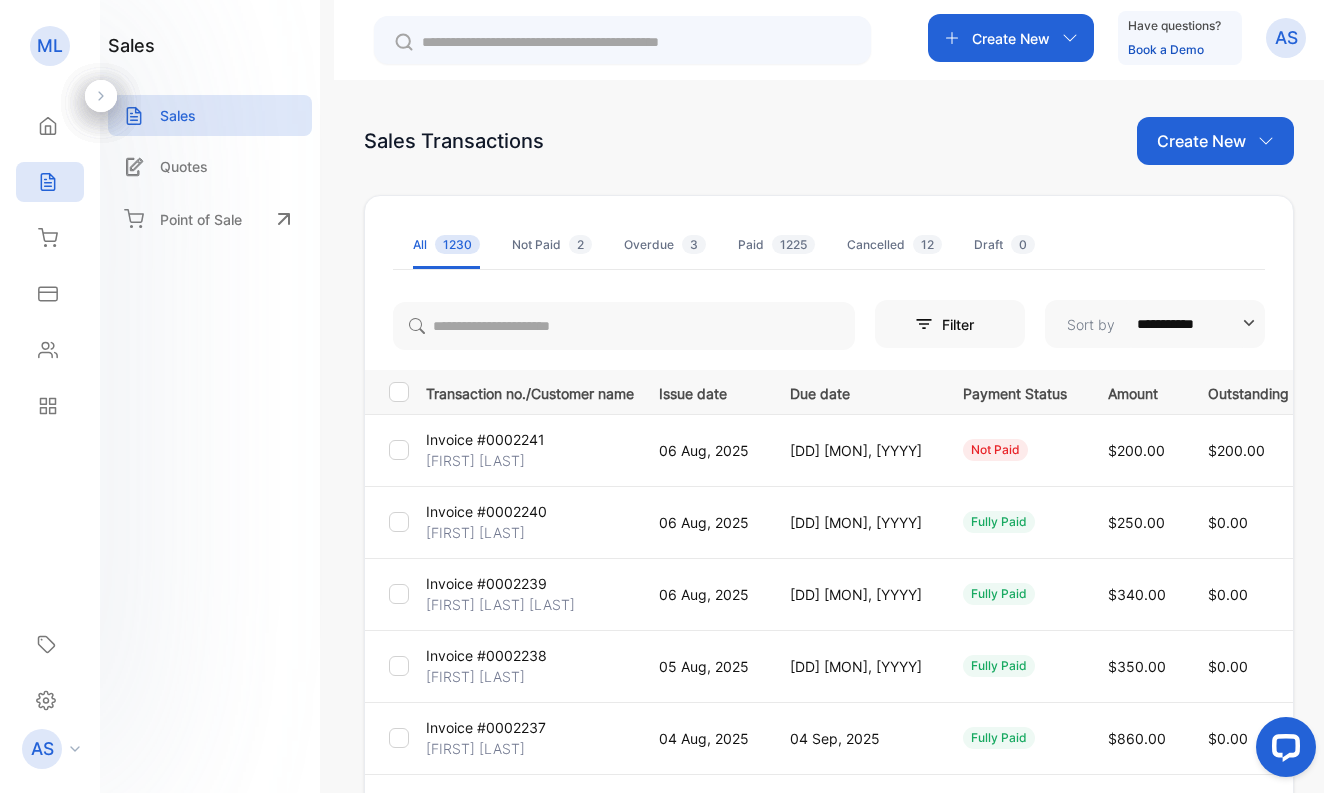 scroll, scrollTop: 0, scrollLeft: 0, axis: both 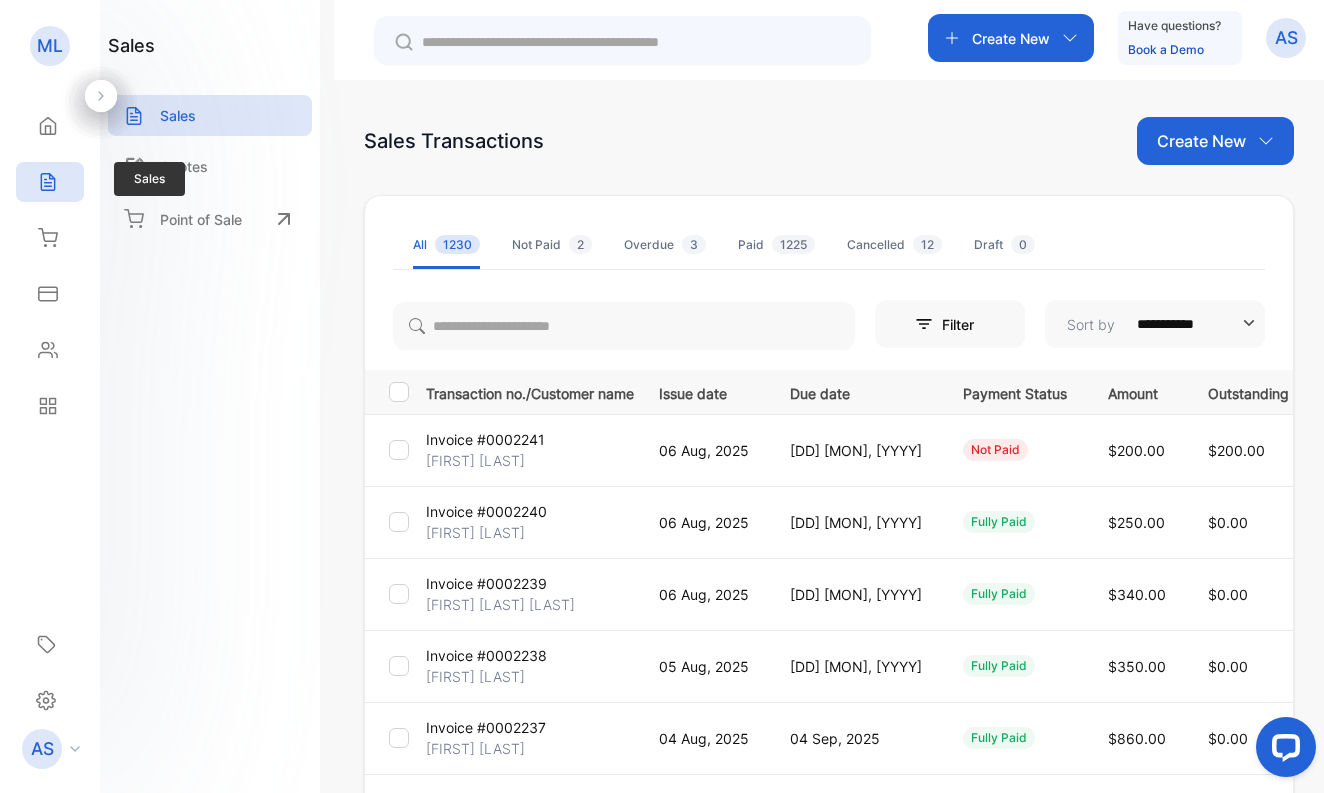 click 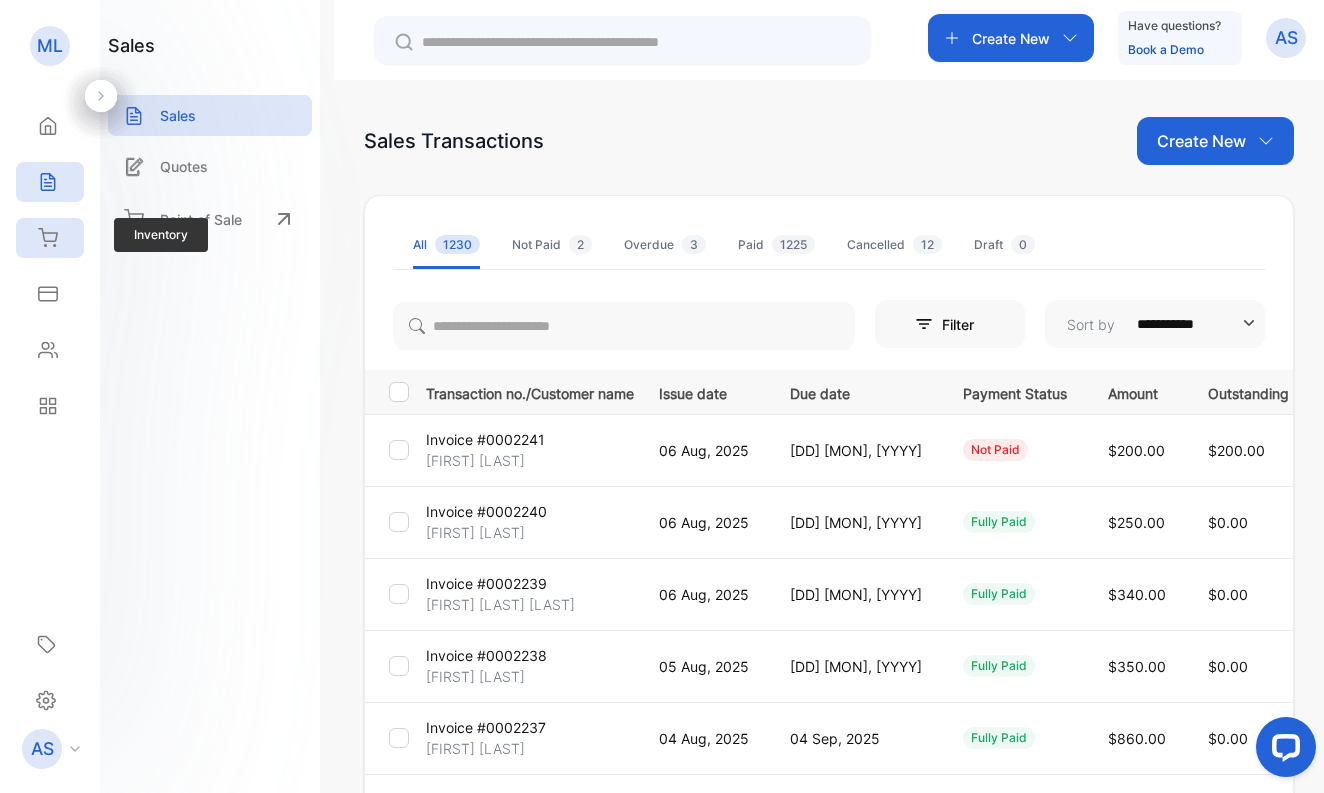 click 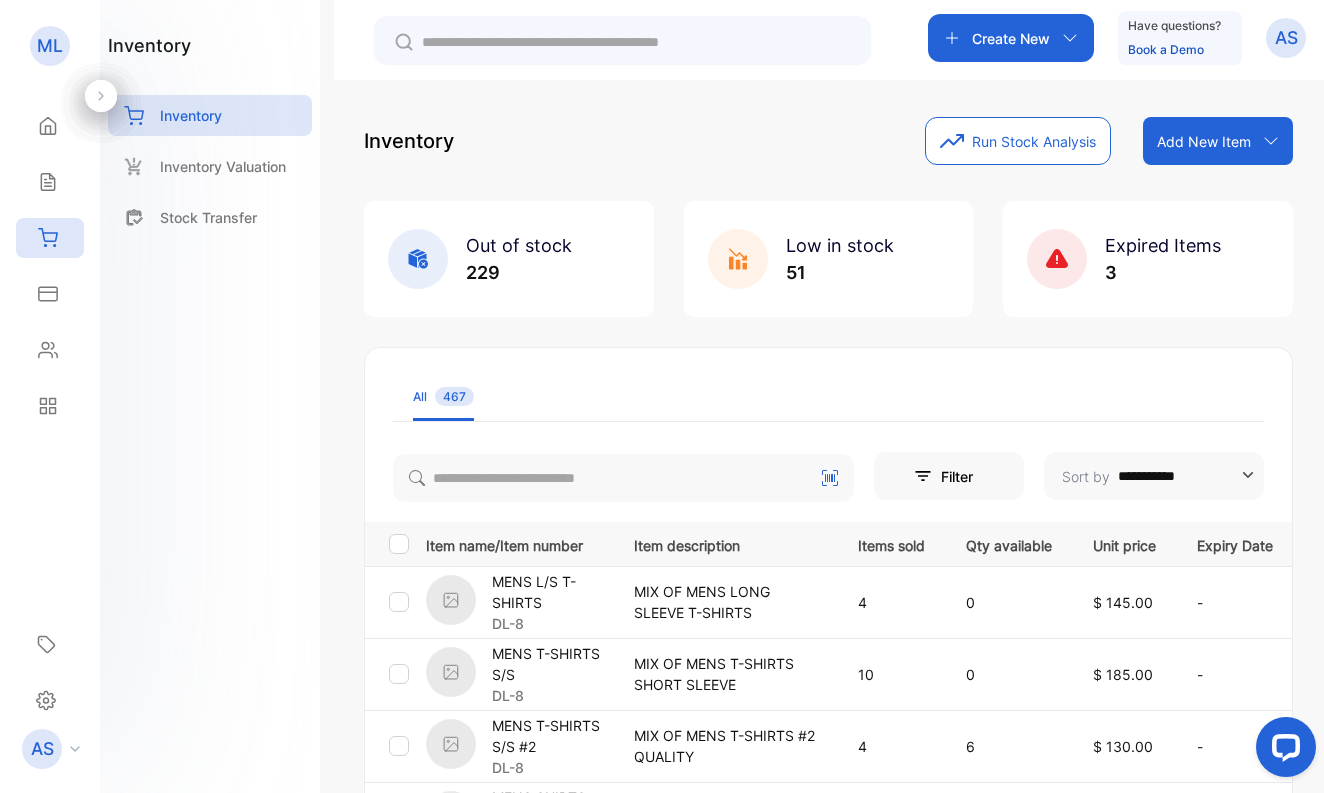 scroll, scrollTop: 0, scrollLeft: 0, axis: both 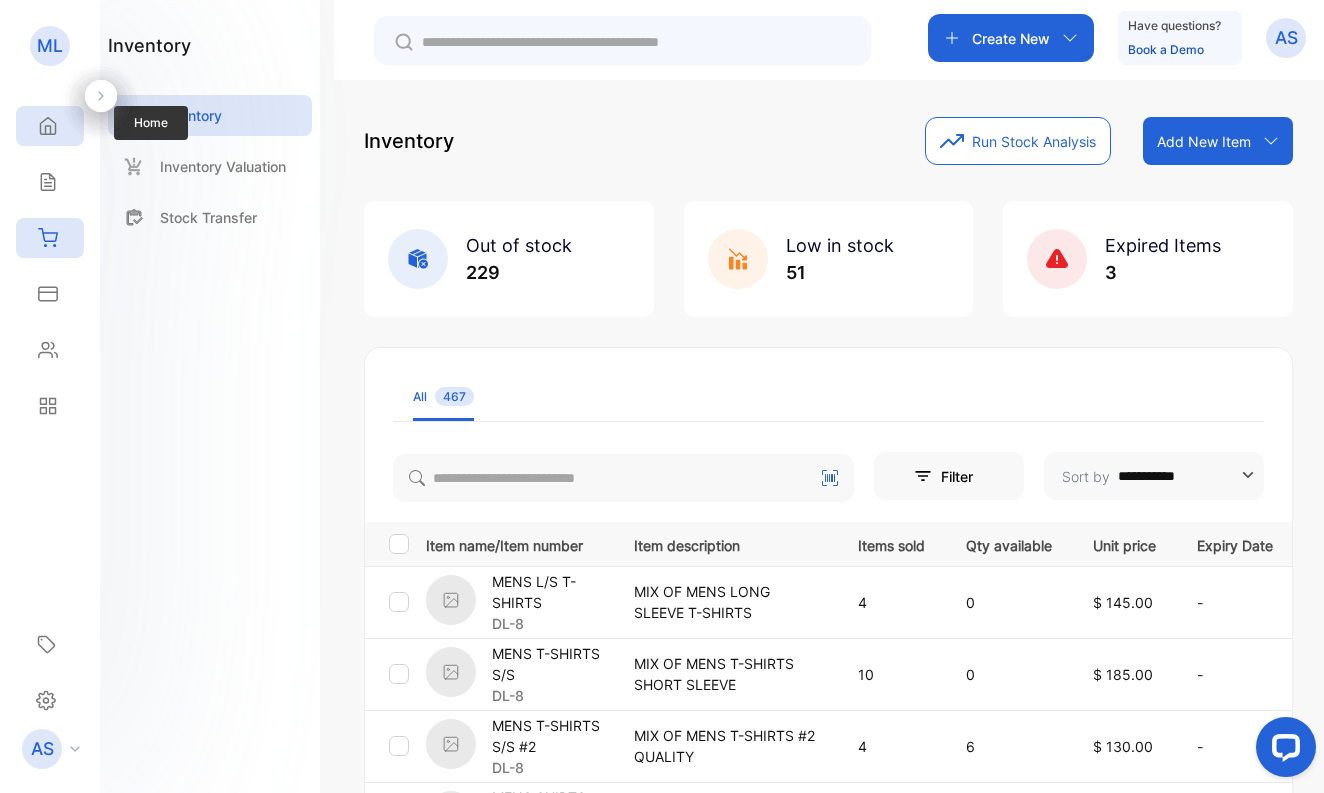 click 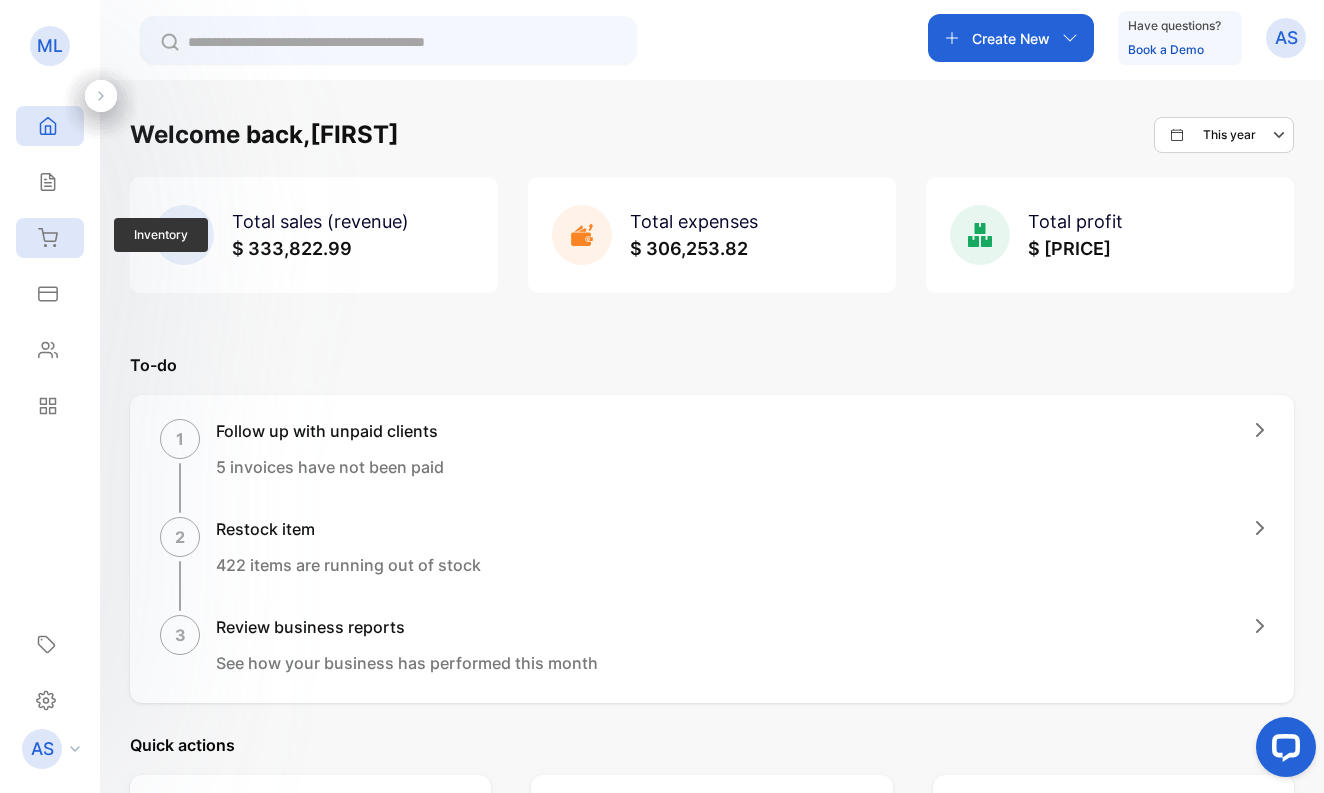 click 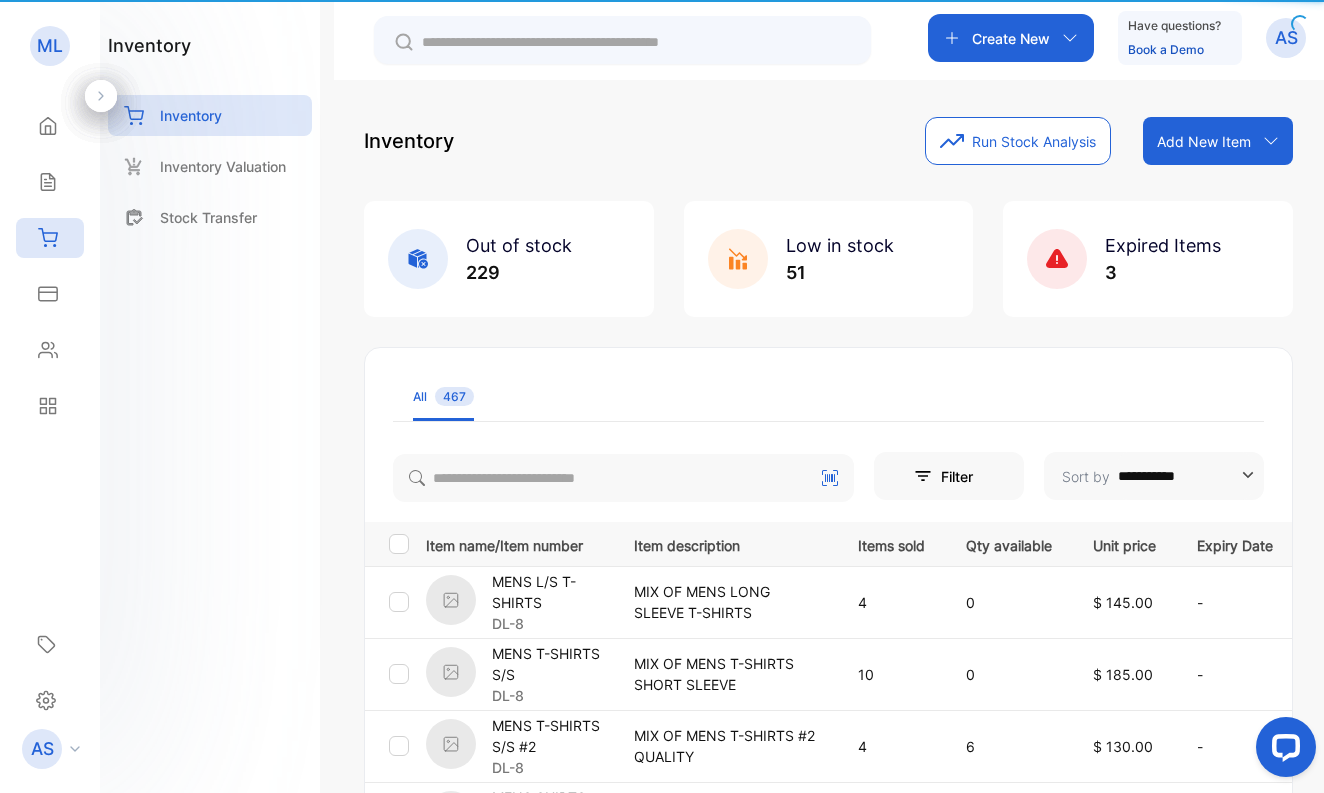 click 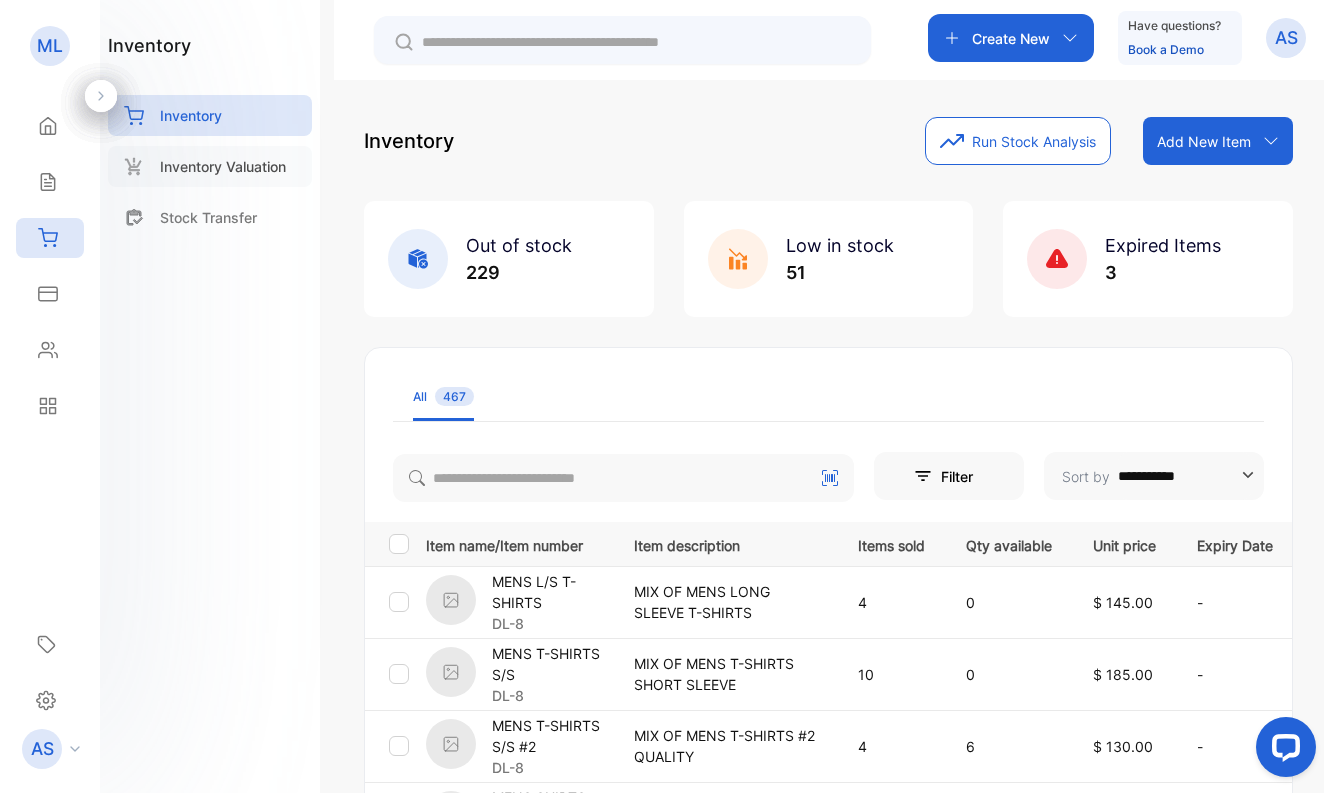 click on "Inventory Valuation" at bounding box center (223, 166) 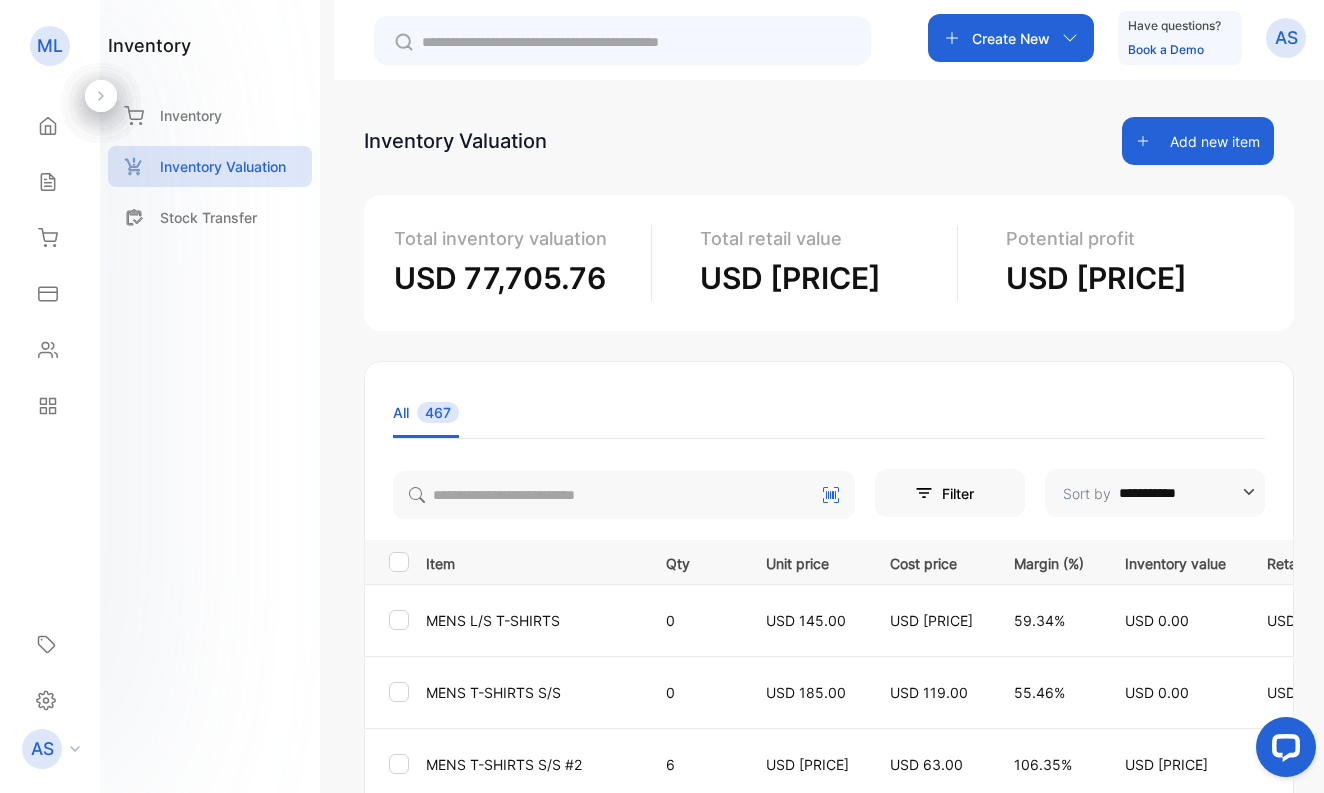 scroll, scrollTop: 0, scrollLeft: 0, axis: both 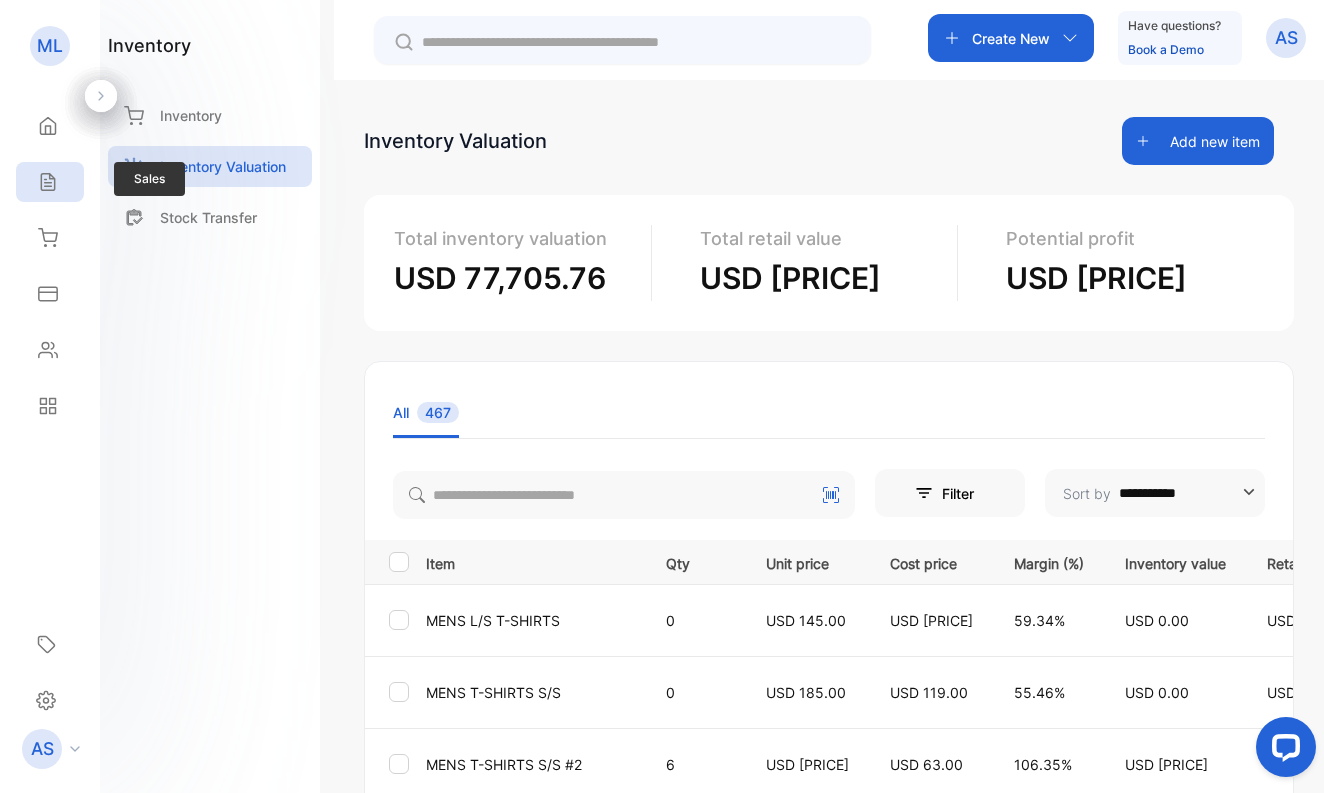 click 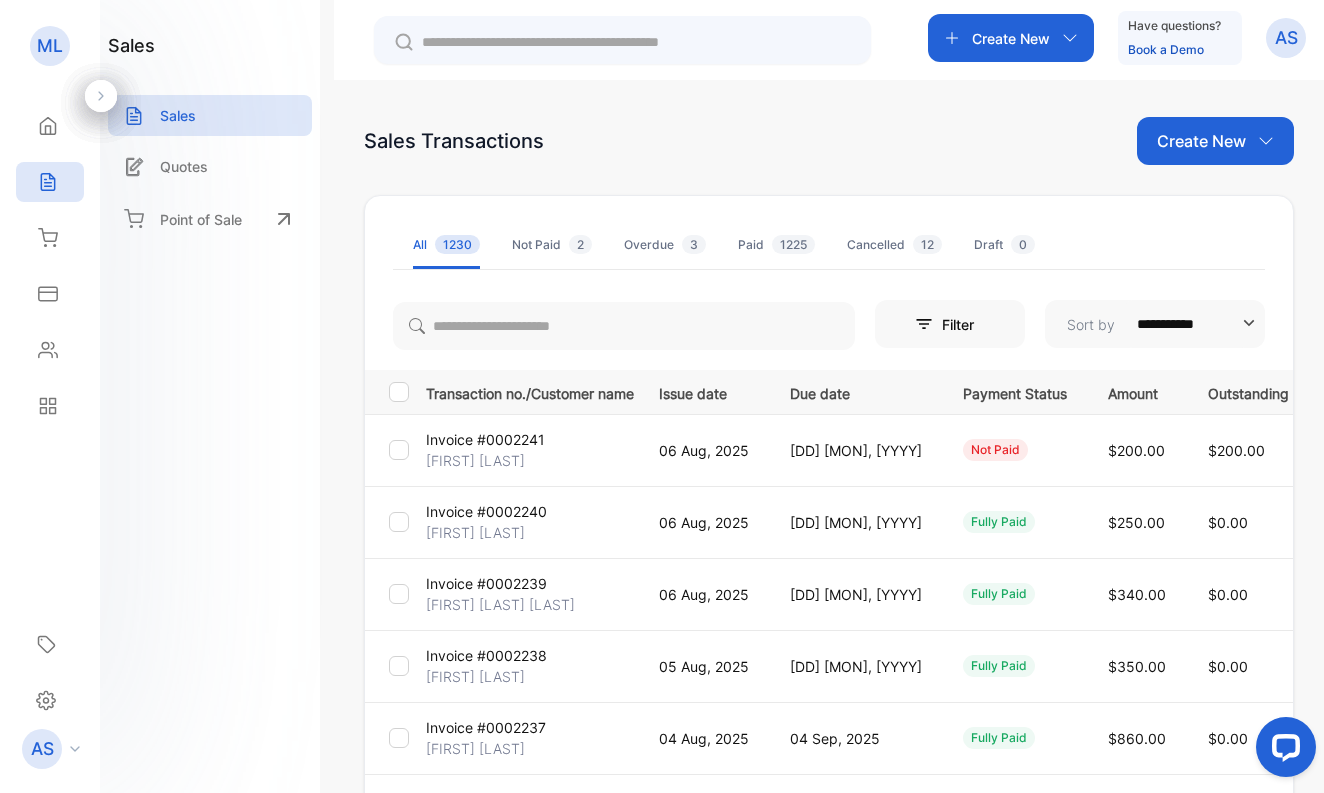 scroll, scrollTop: 0, scrollLeft: 0, axis: both 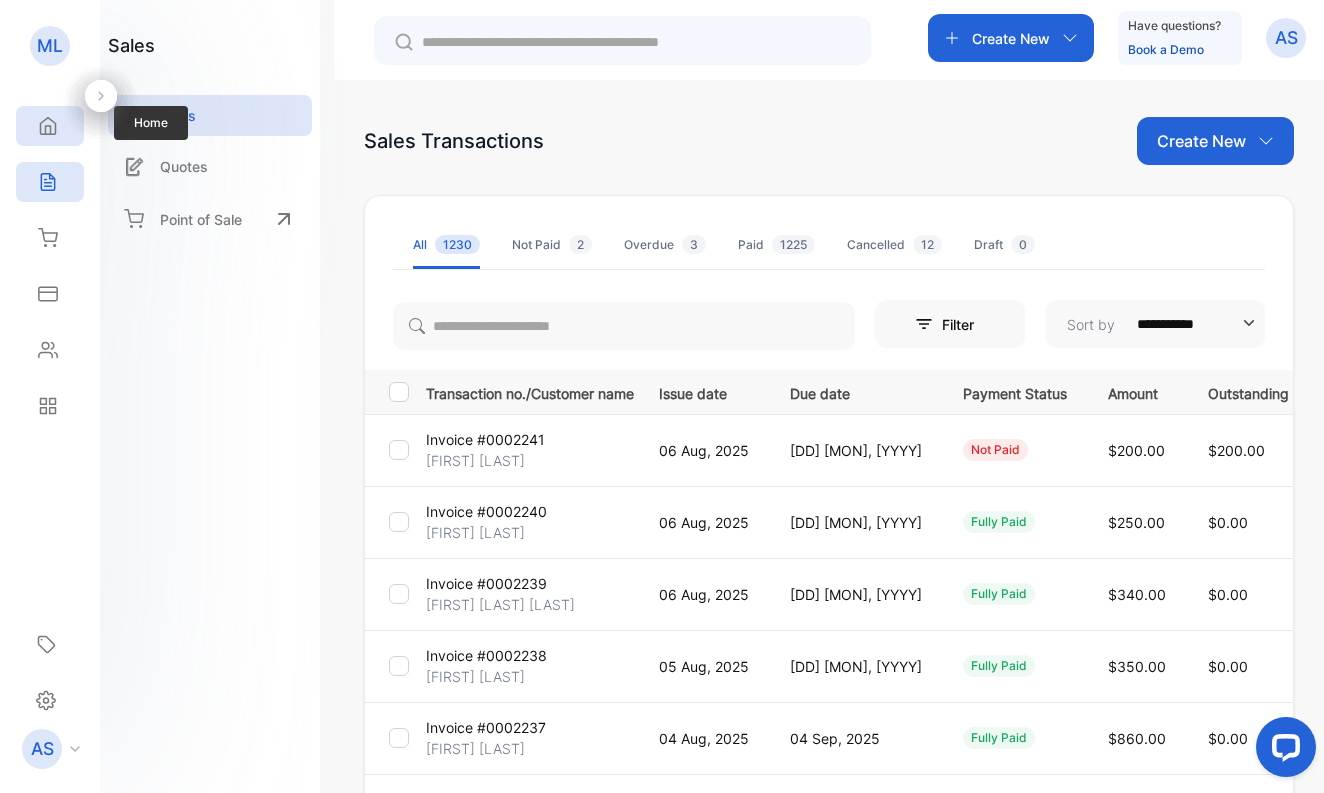 click 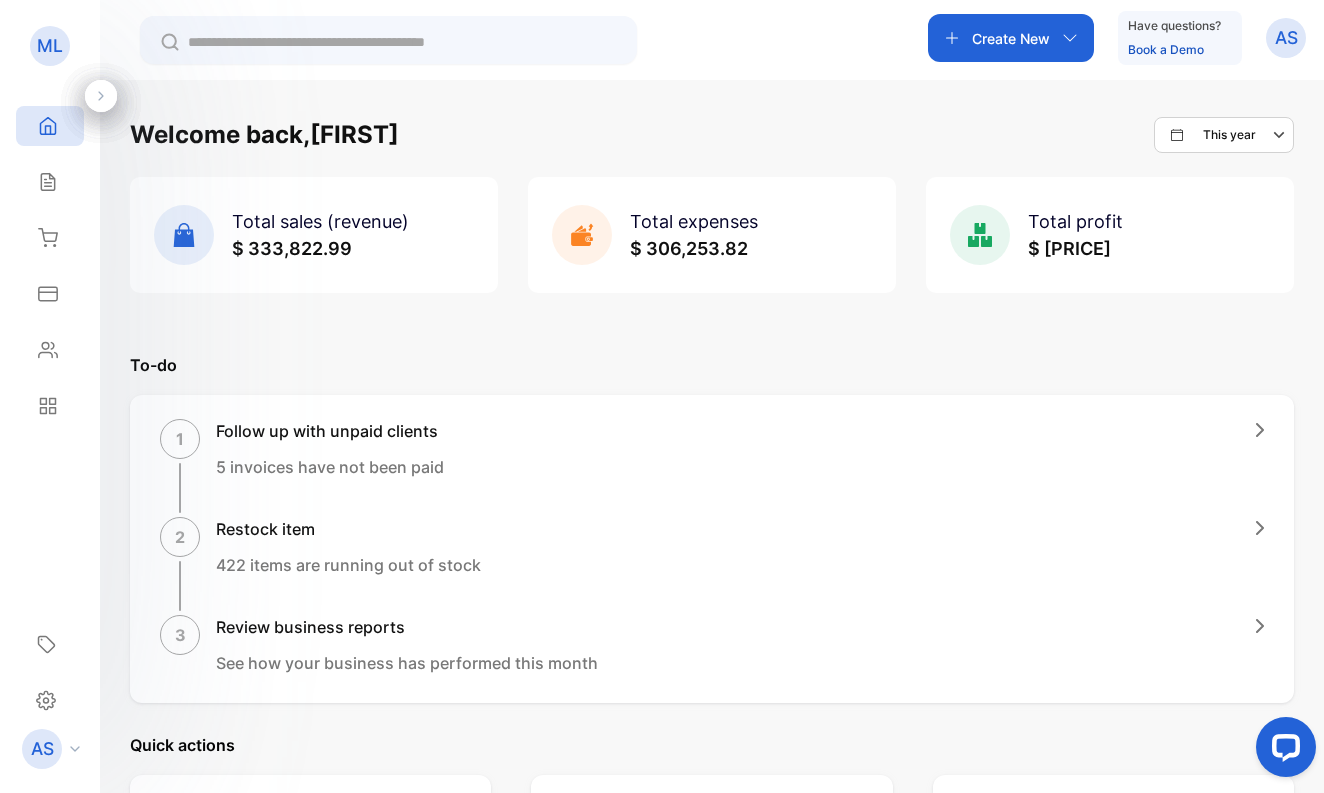 scroll, scrollTop: 0, scrollLeft: 0, axis: both 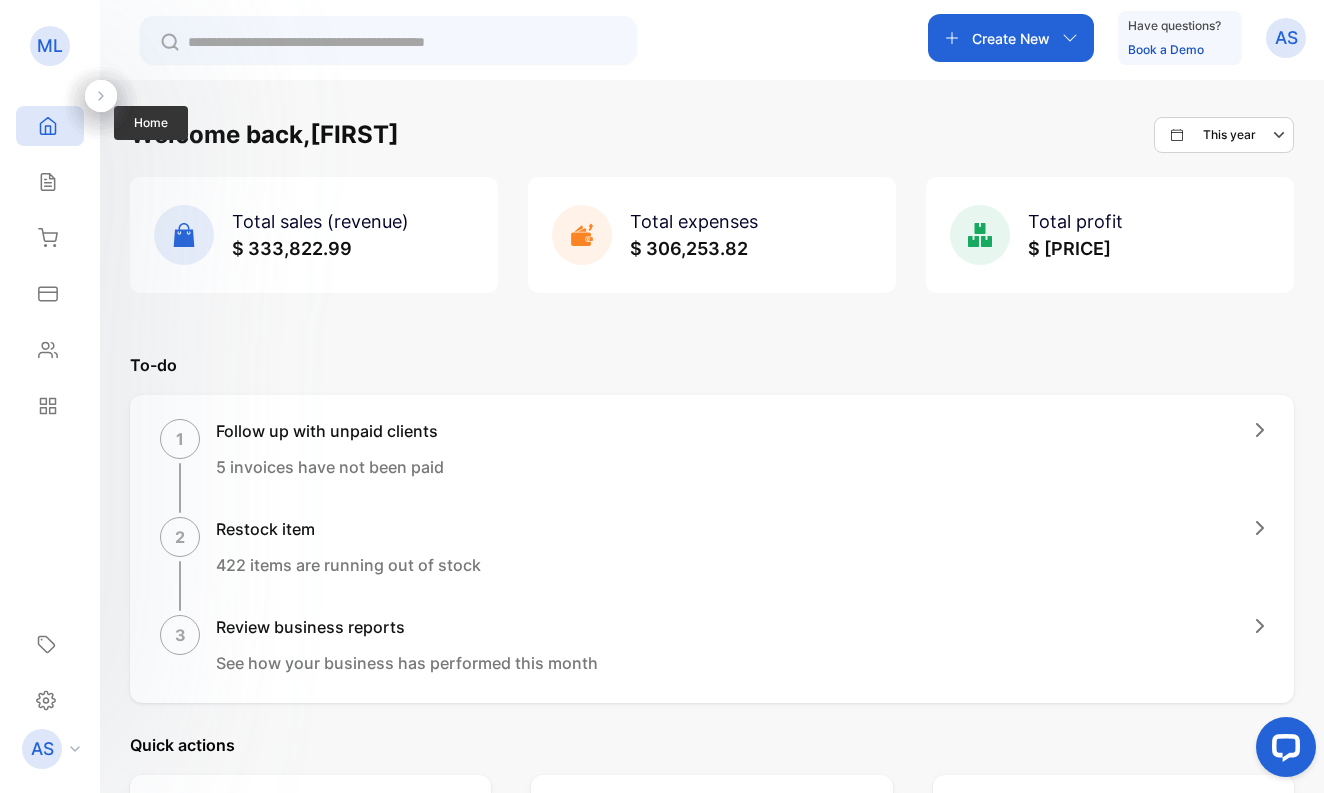 click 